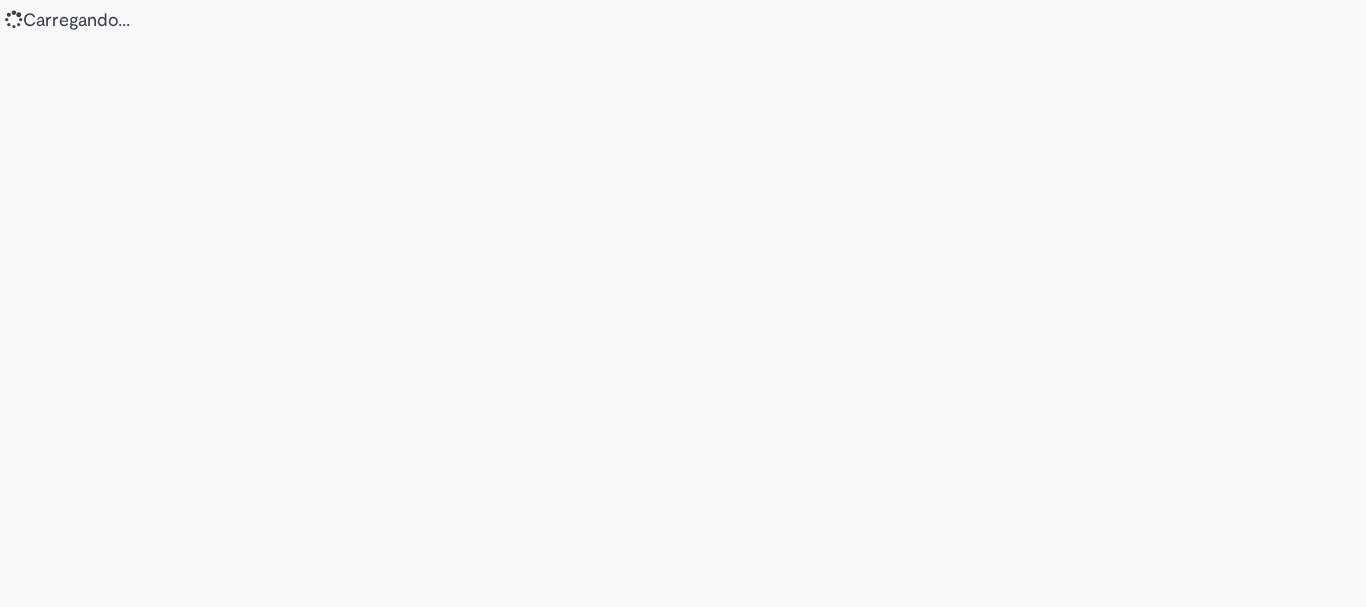 scroll, scrollTop: 0, scrollLeft: 0, axis: both 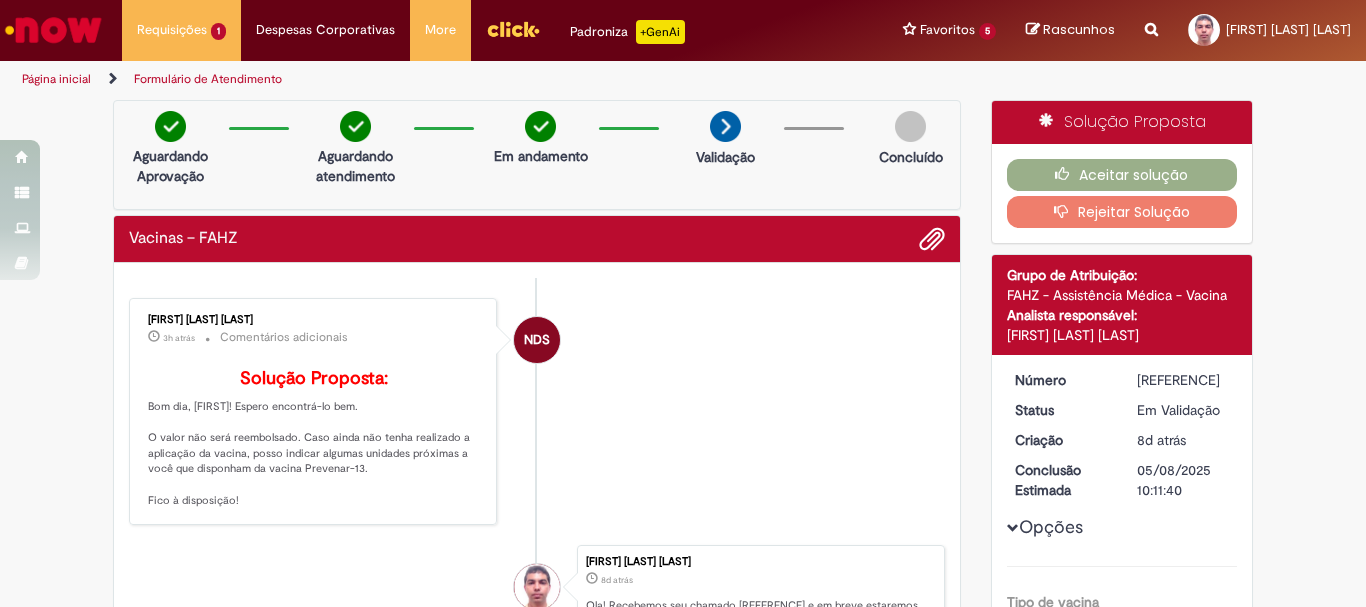 drag, startPoint x: 1129, startPoint y: 377, endPoint x: 1211, endPoint y: 382, distance: 82.1523 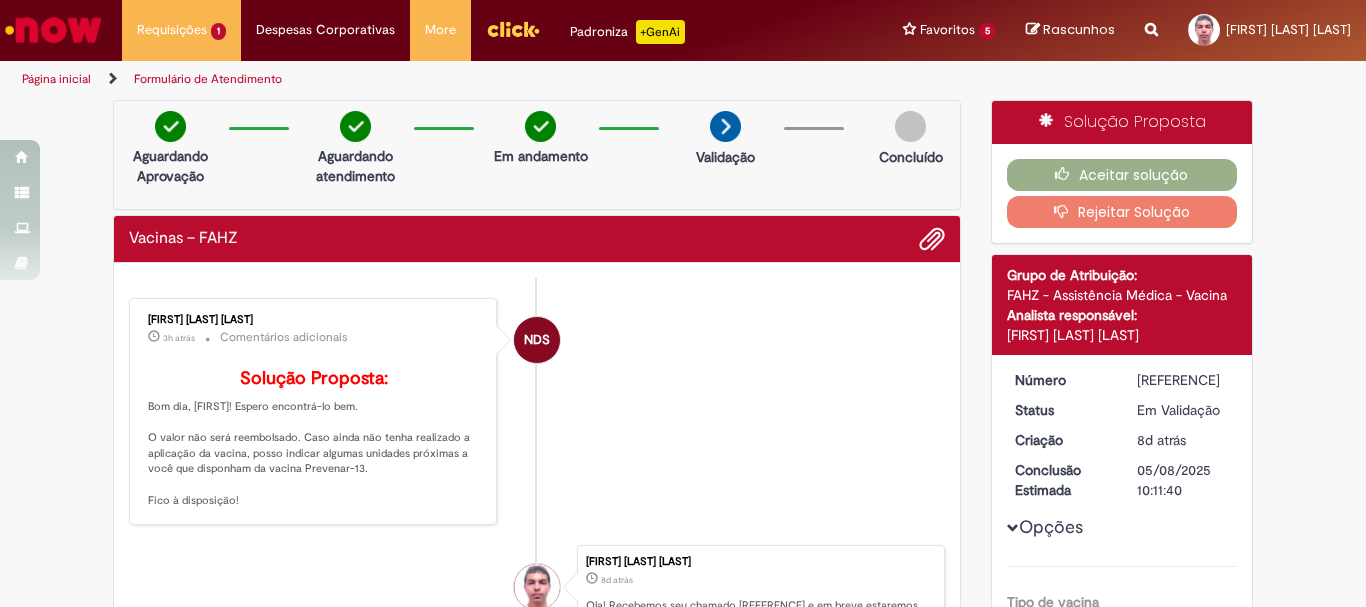copy on "[REFERENCE]" 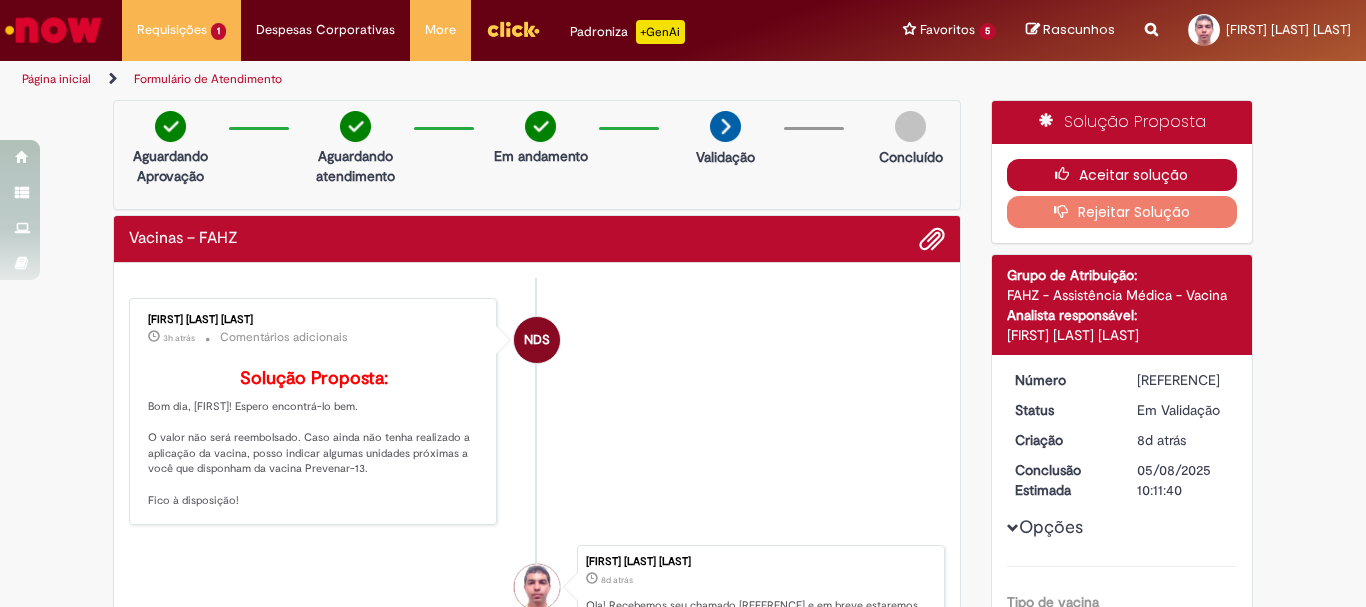 click on "Aceitar solução" at bounding box center [1122, 175] 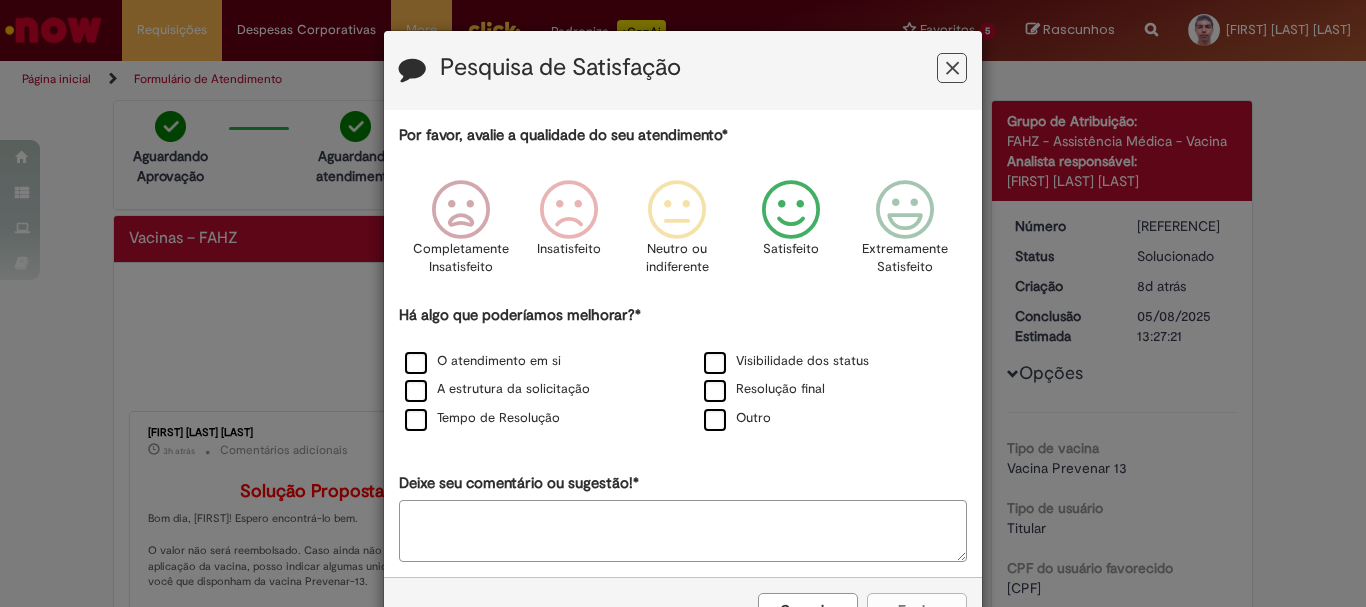 click at bounding box center (791, 210) 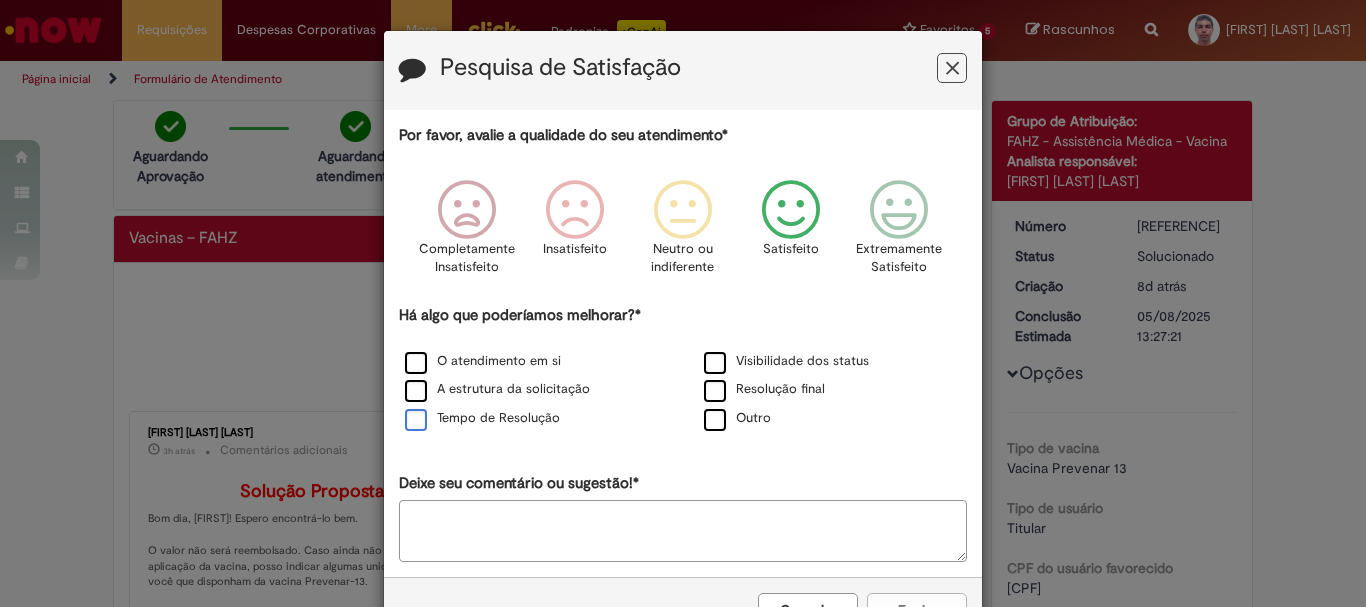 click on "Tempo de Resolução" at bounding box center [482, 418] 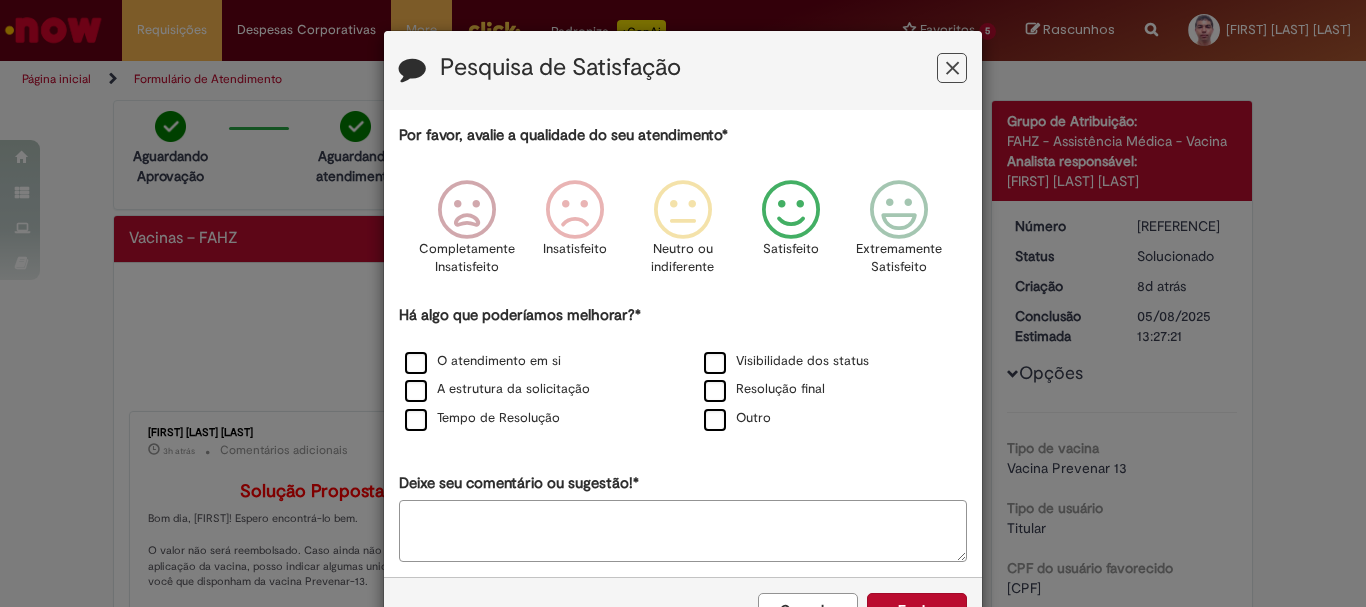 scroll, scrollTop: 66, scrollLeft: 0, axis: vertical 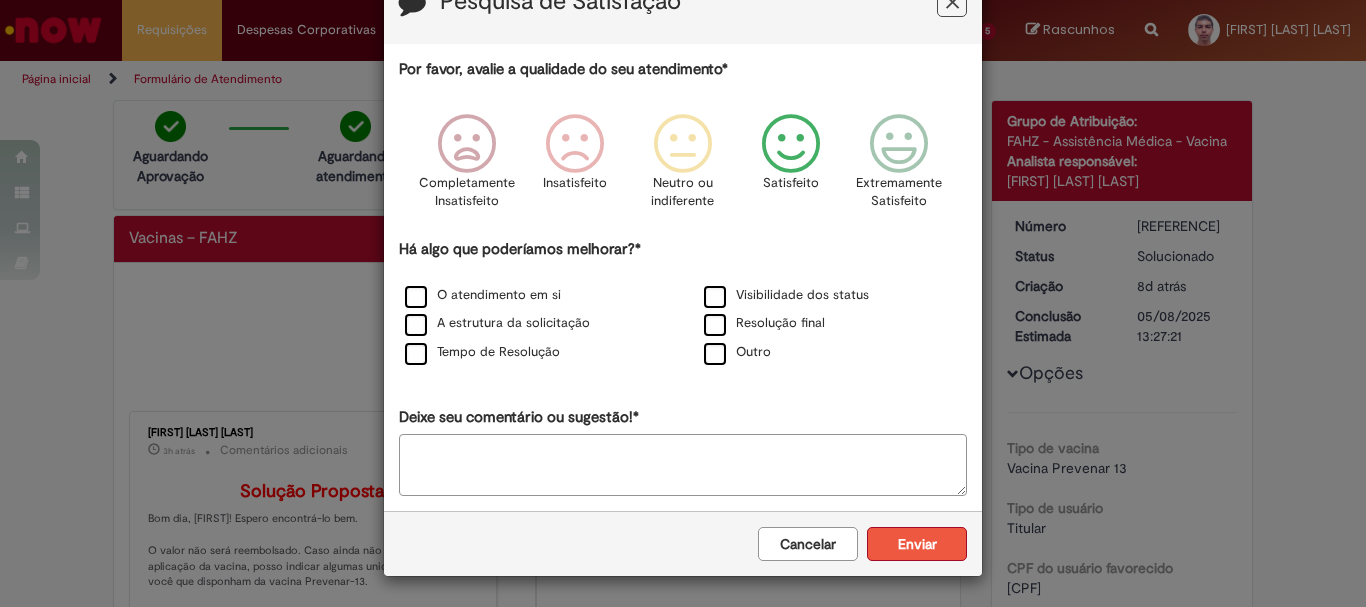 click on "Enviar" at bounding box center [917, 544] 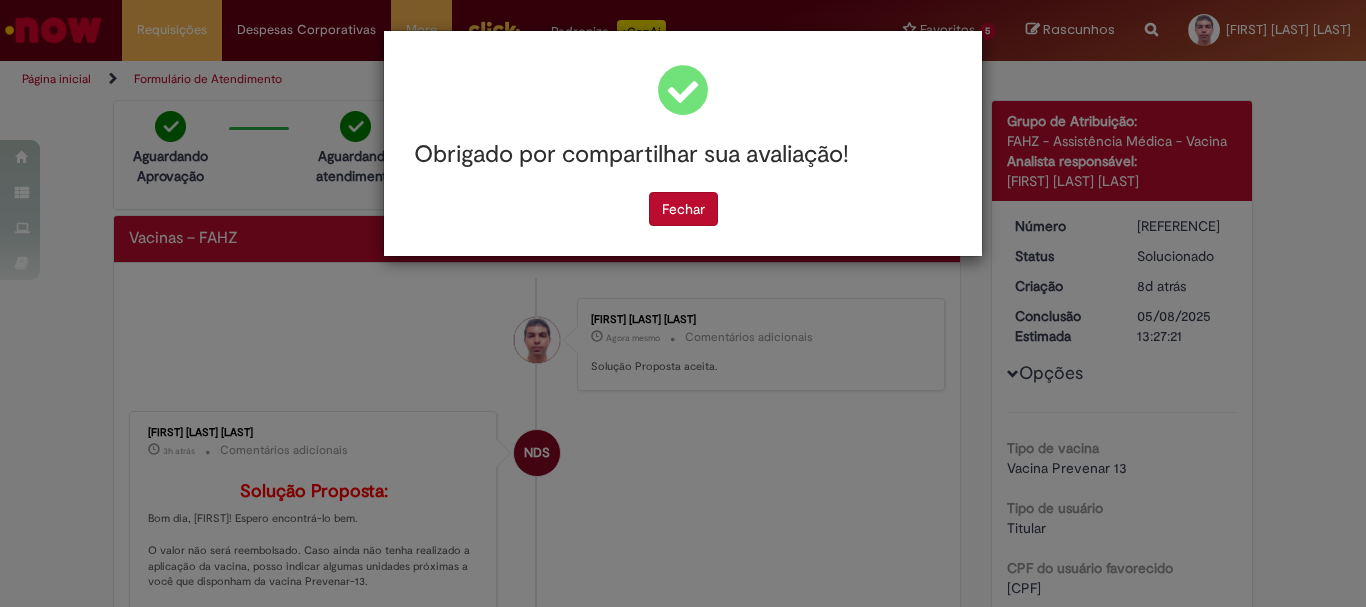 scroll, scrollTop: 0, scrollLeft: 0, axis: both 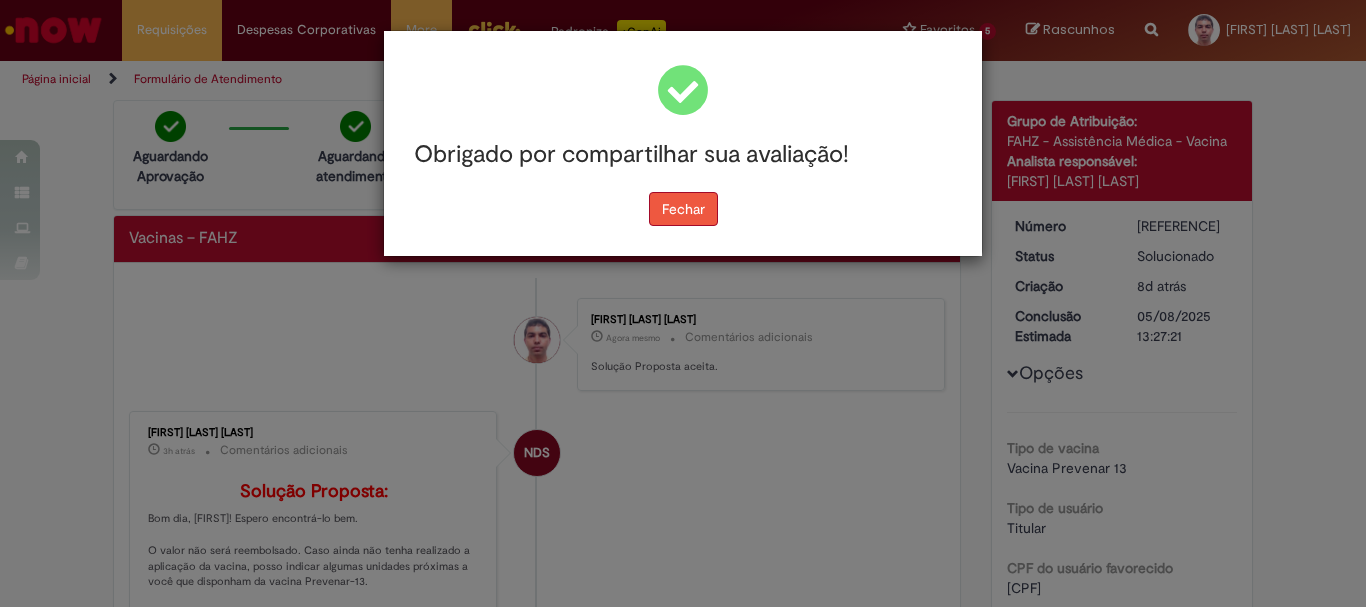 click on "Fechar" at bounding box center [683, 209] 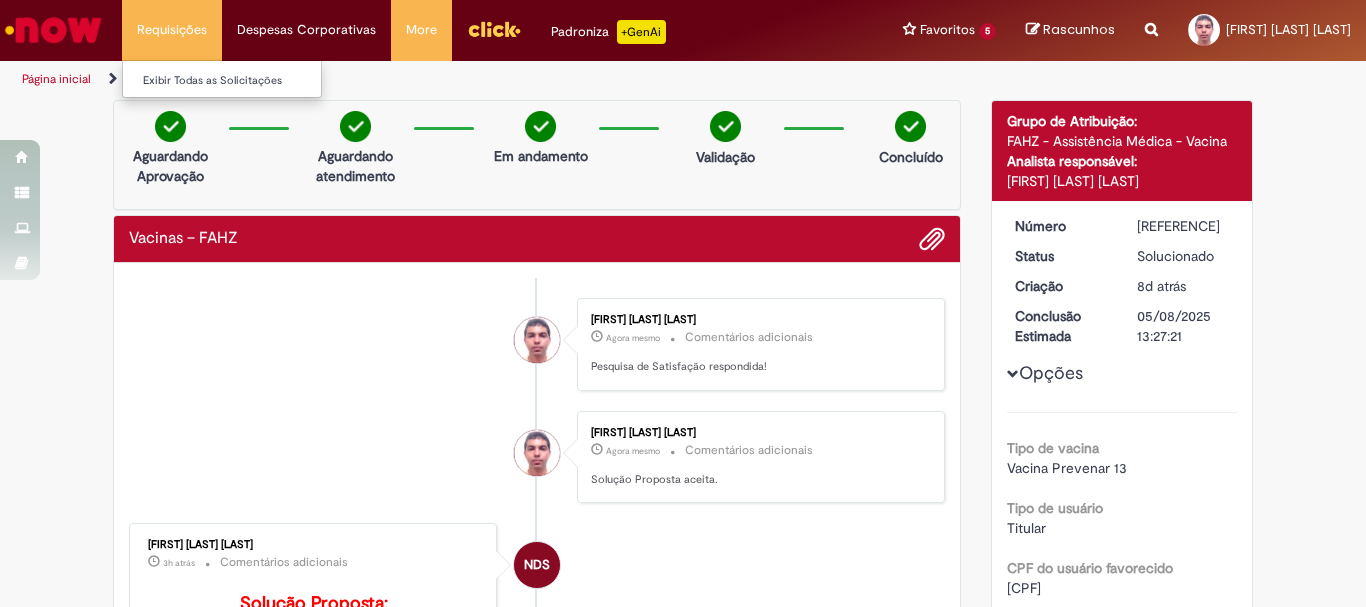 click on "Requisições
Exibir Todas as Solicitações" at bounding box center (172, 30) 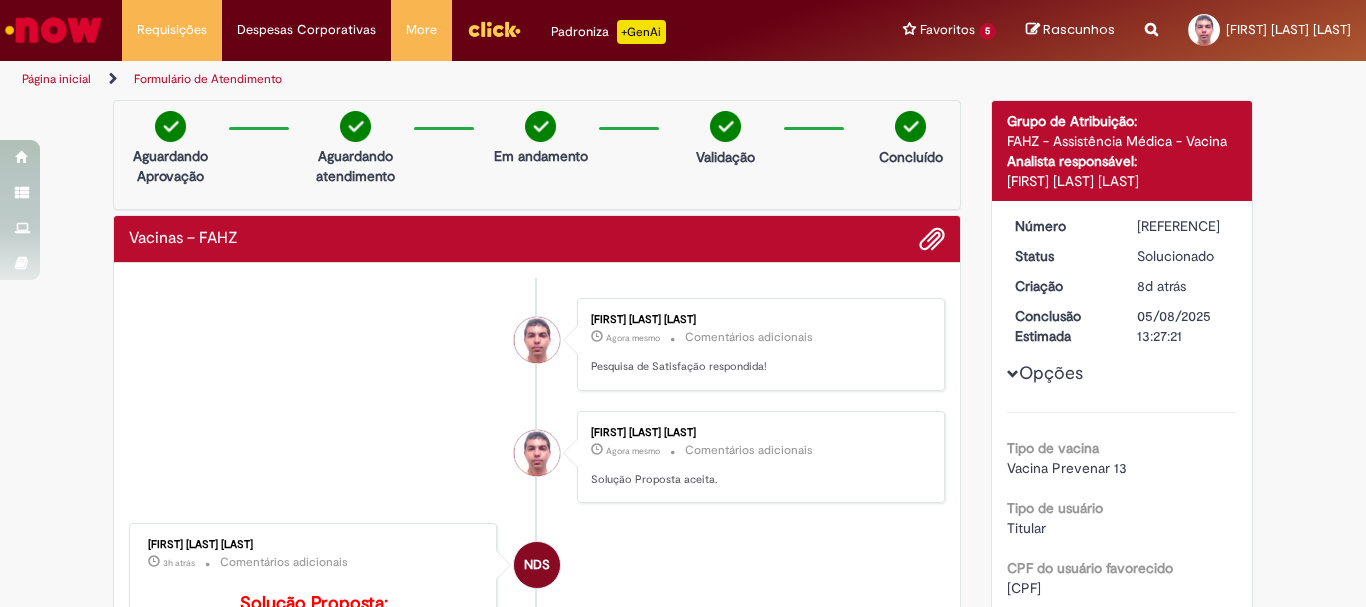 click at bounding box center (53, 30) 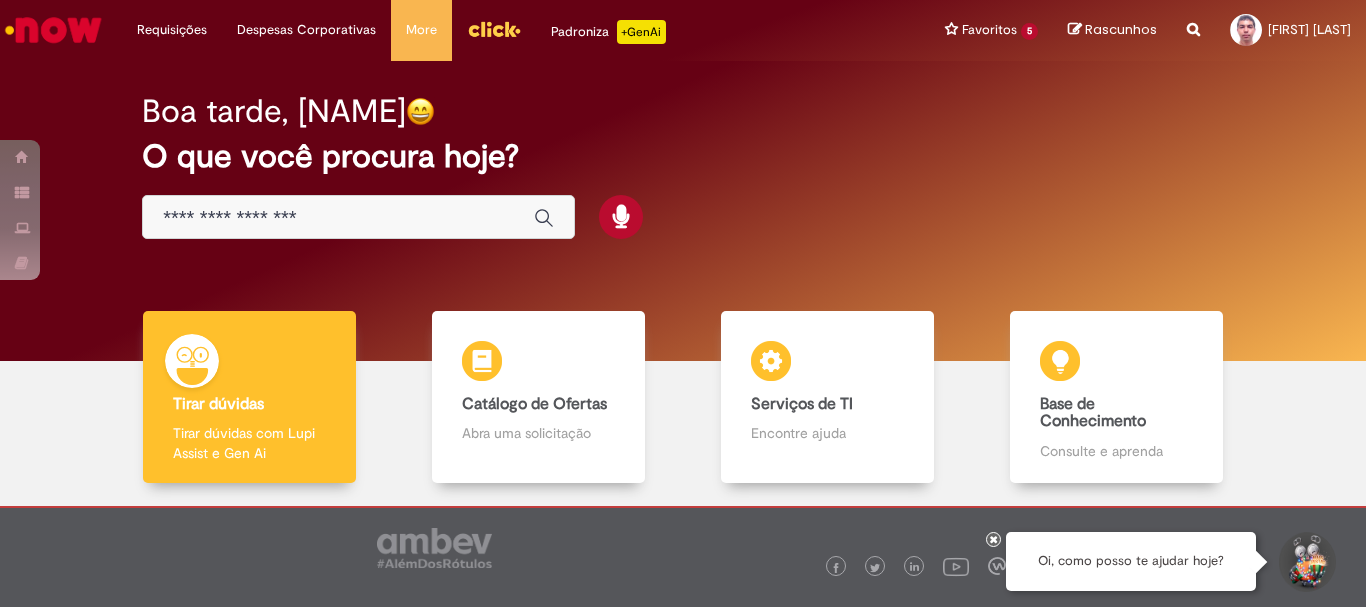 scroll, scrollTop: 0, scrollLeft: 0, axis: both 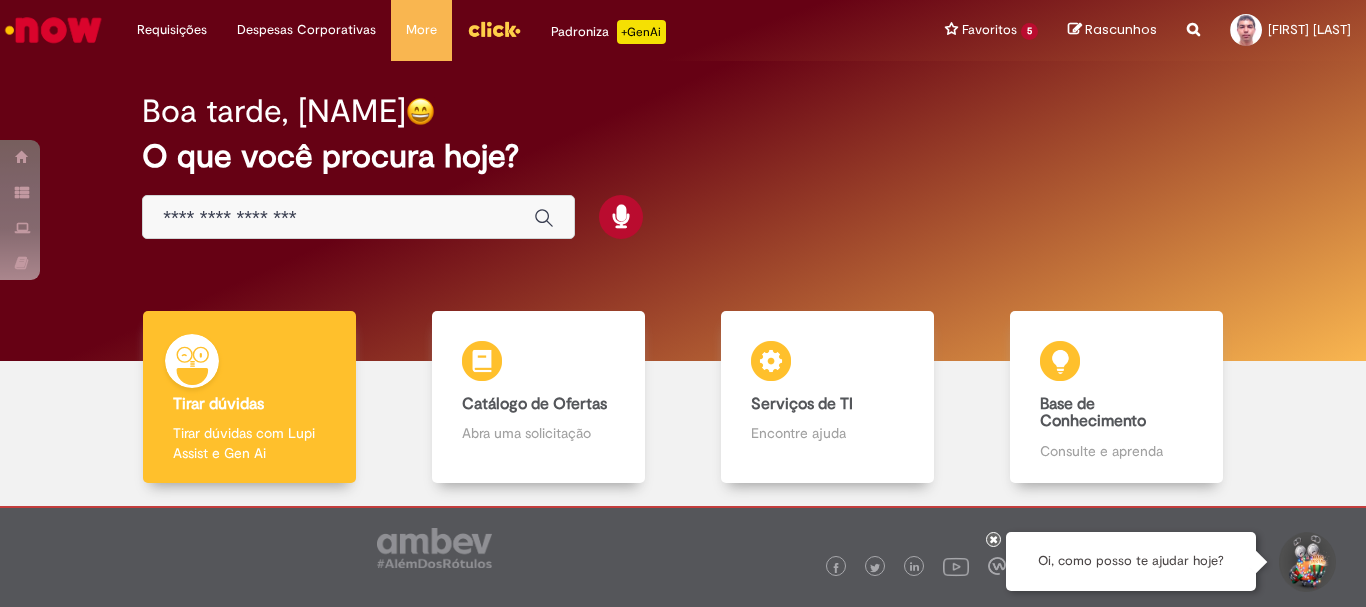 click at bounding box center [338, 218] 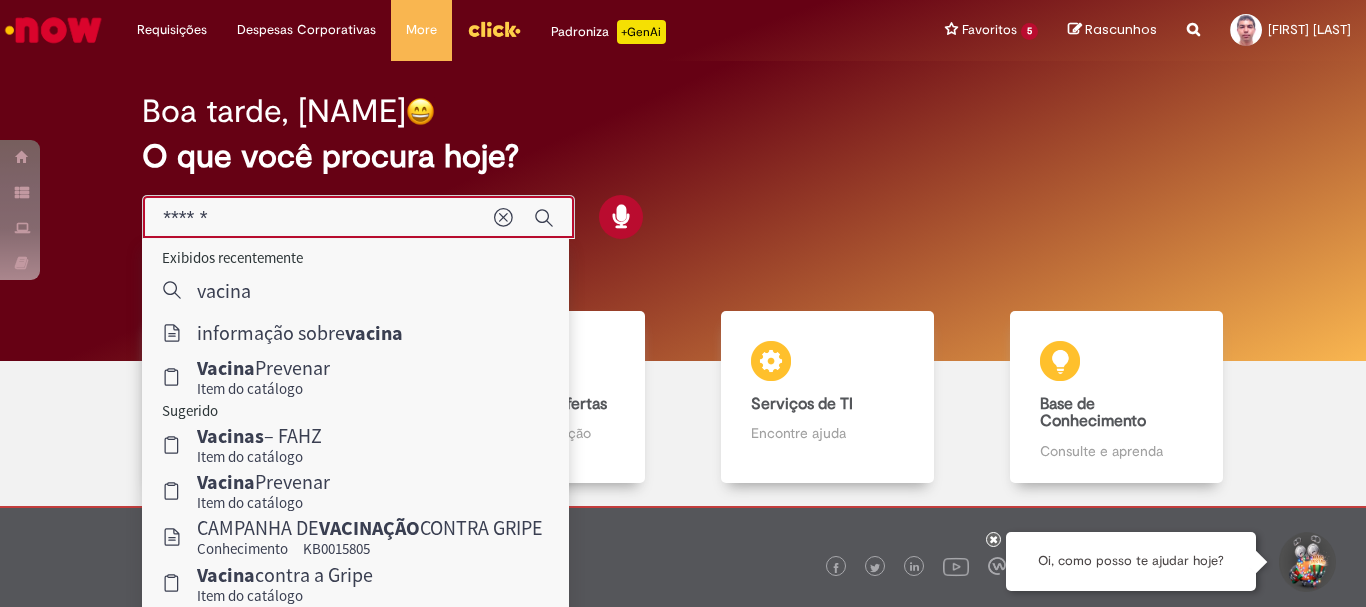 type on "******" 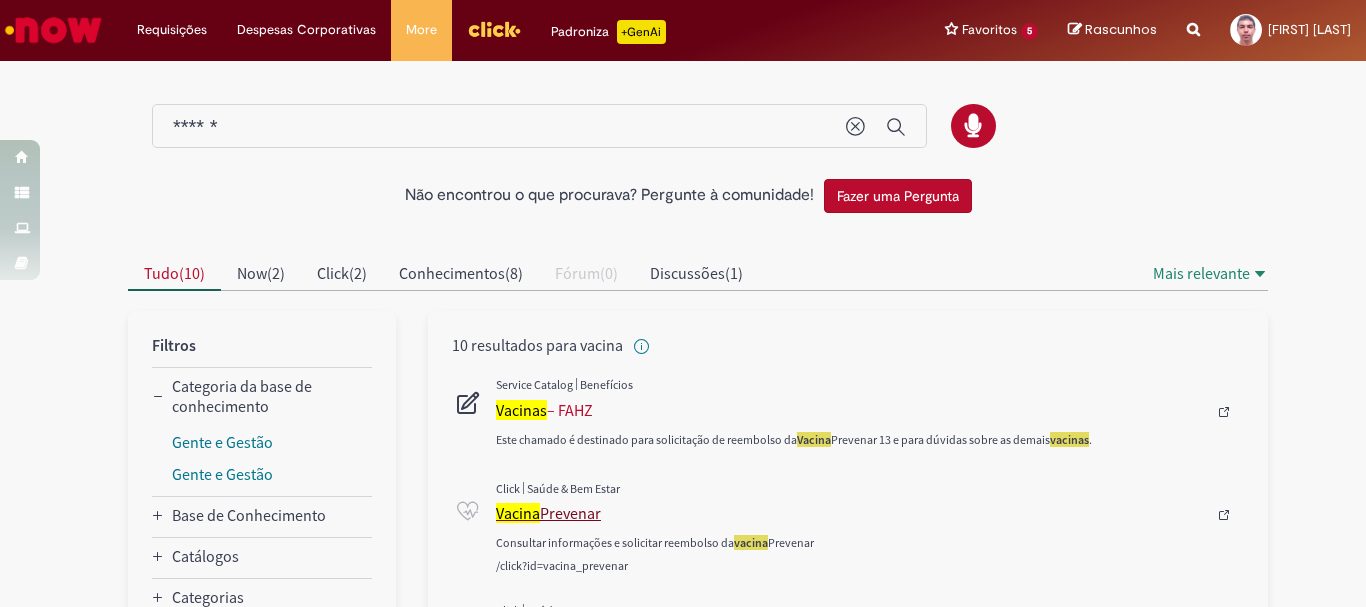 click on "Vacina" at bounding box center (518, 513) 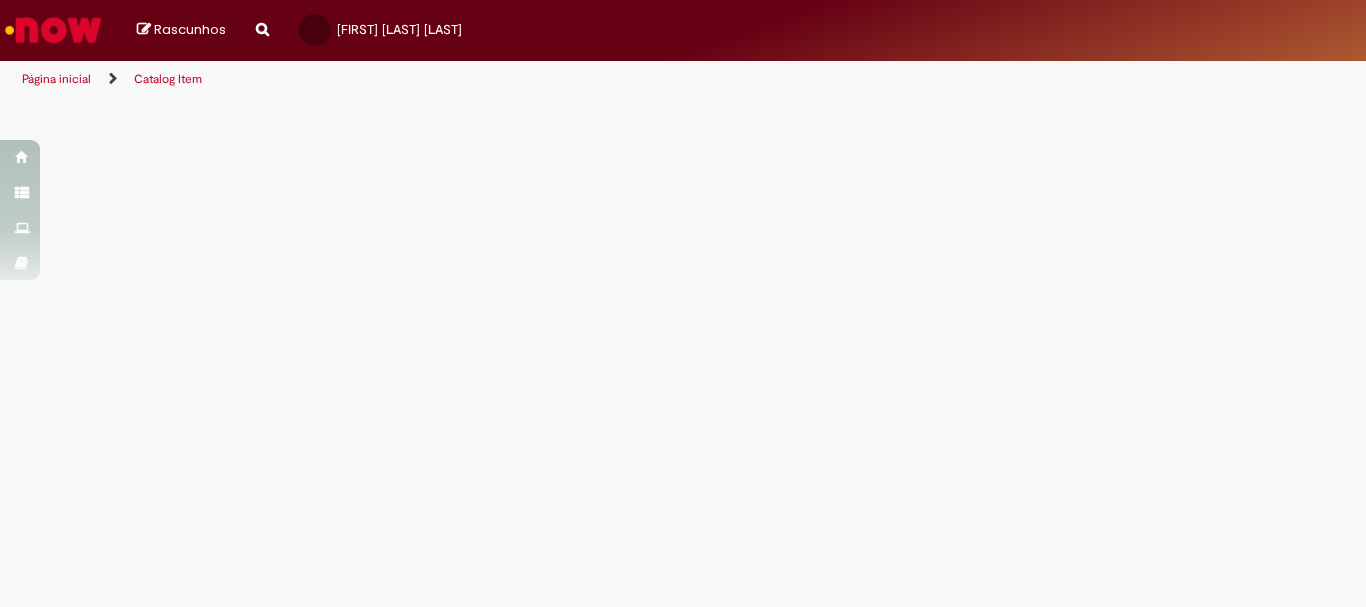 scroll, scrollTop: 0, scrollLeft: 0, axis: both 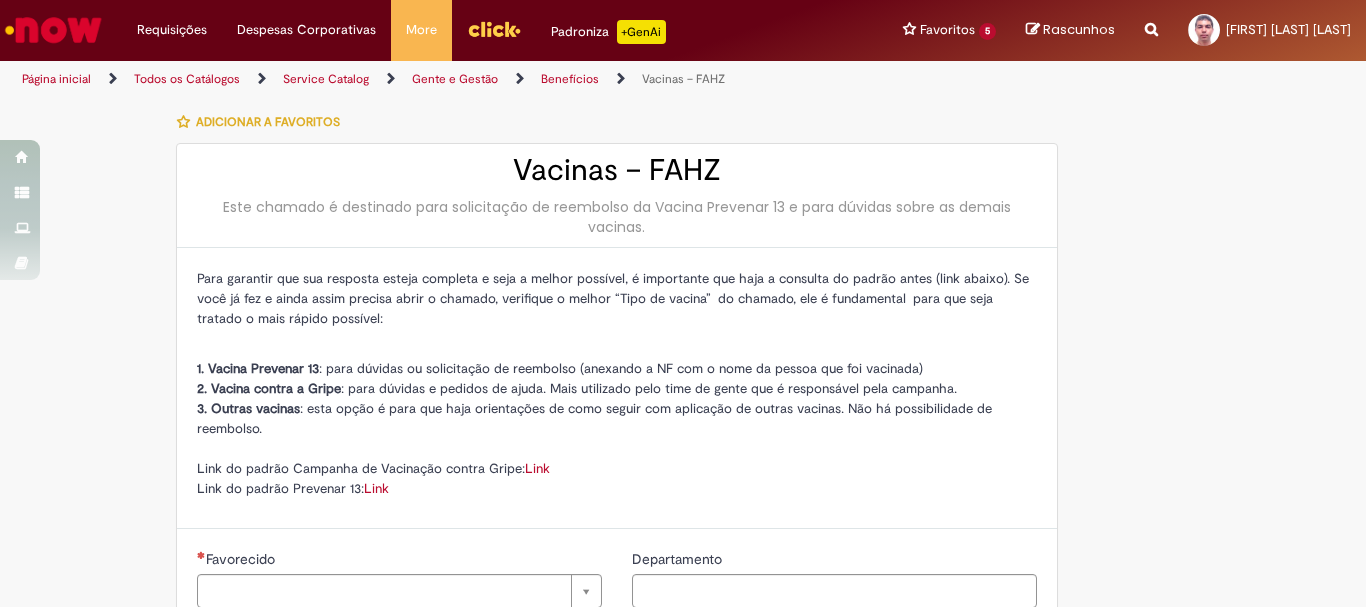 type on "********" 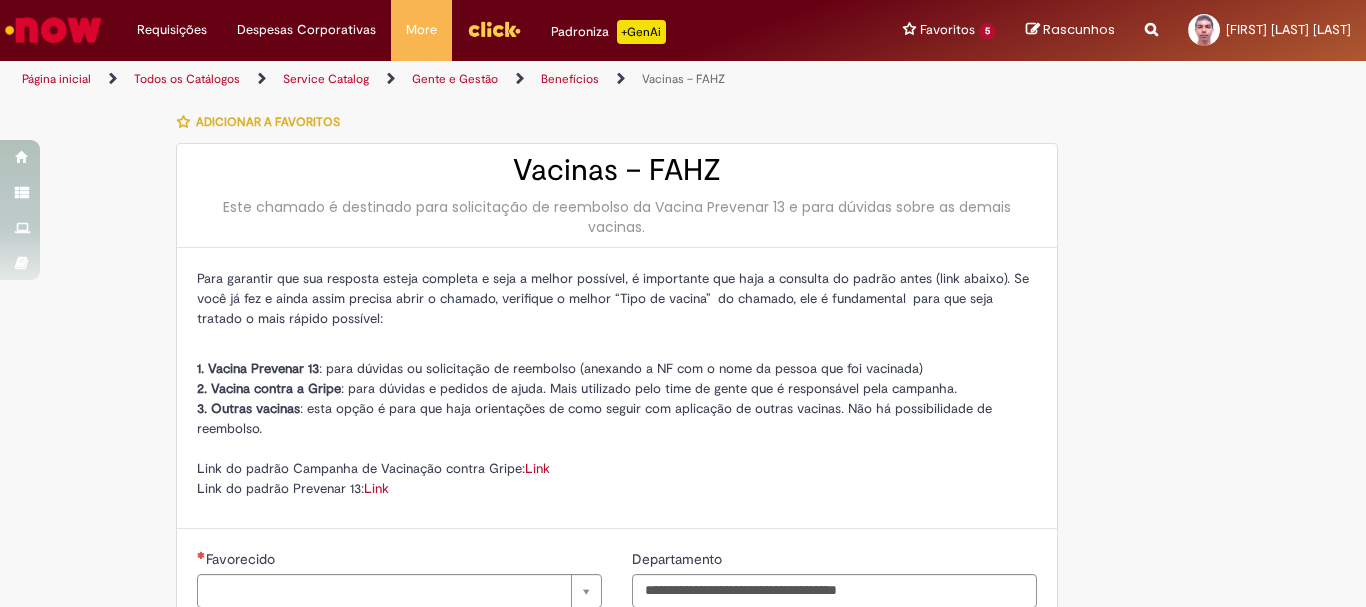 type on "**********" 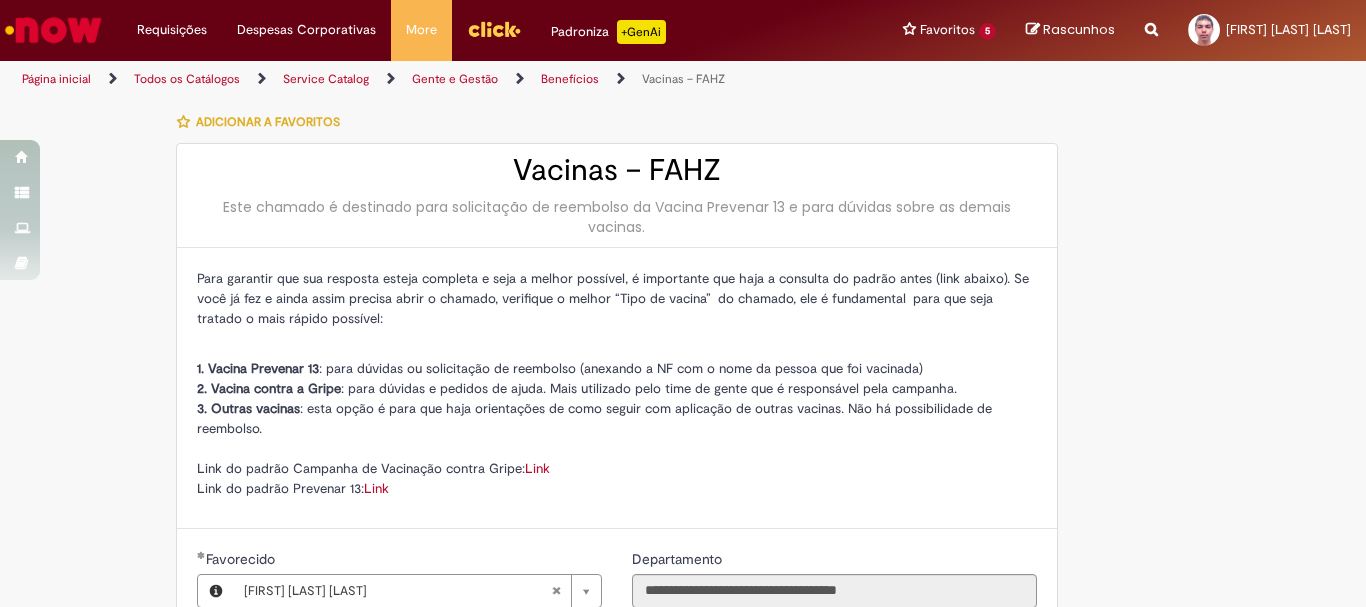 type on "**********" 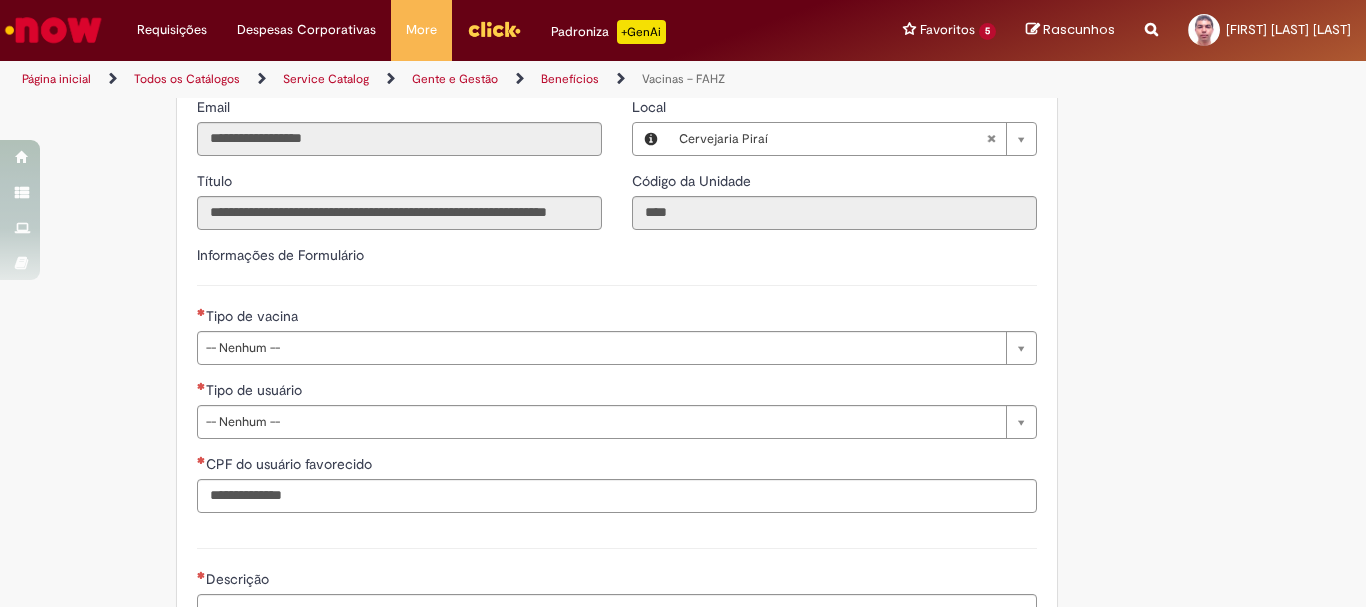 scroll, scrollTop: 862, scrollLeft: 0, axis: vertical 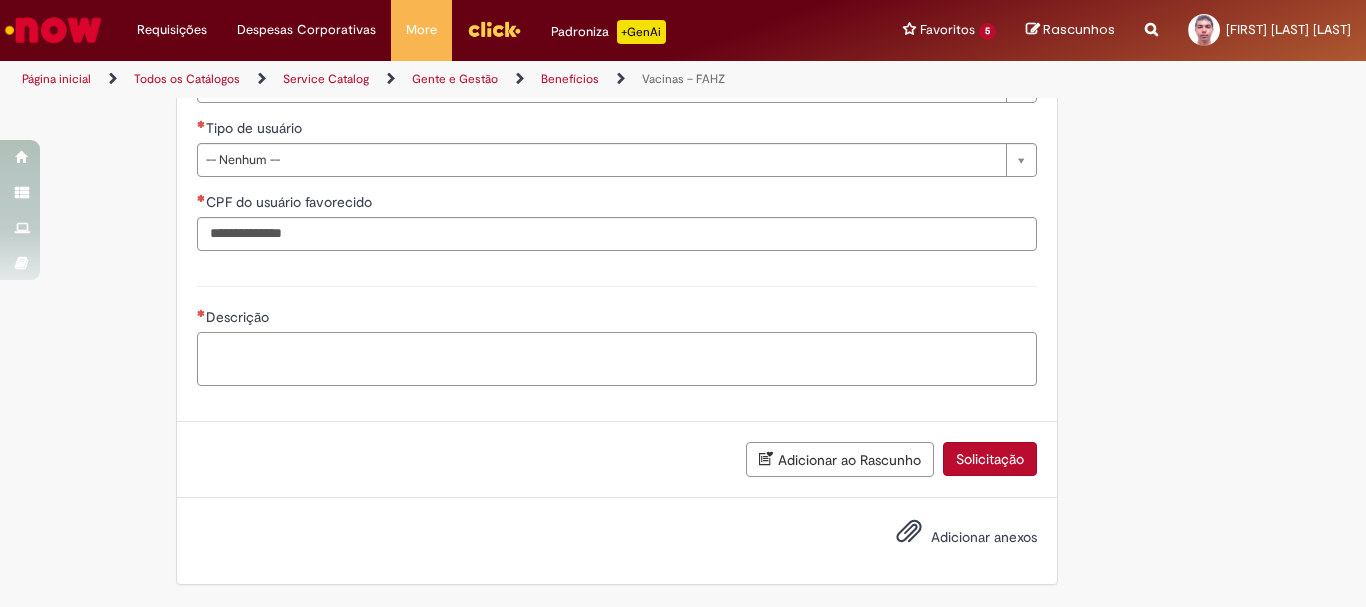 click on "Descrição" at bounding box center (617, 359) 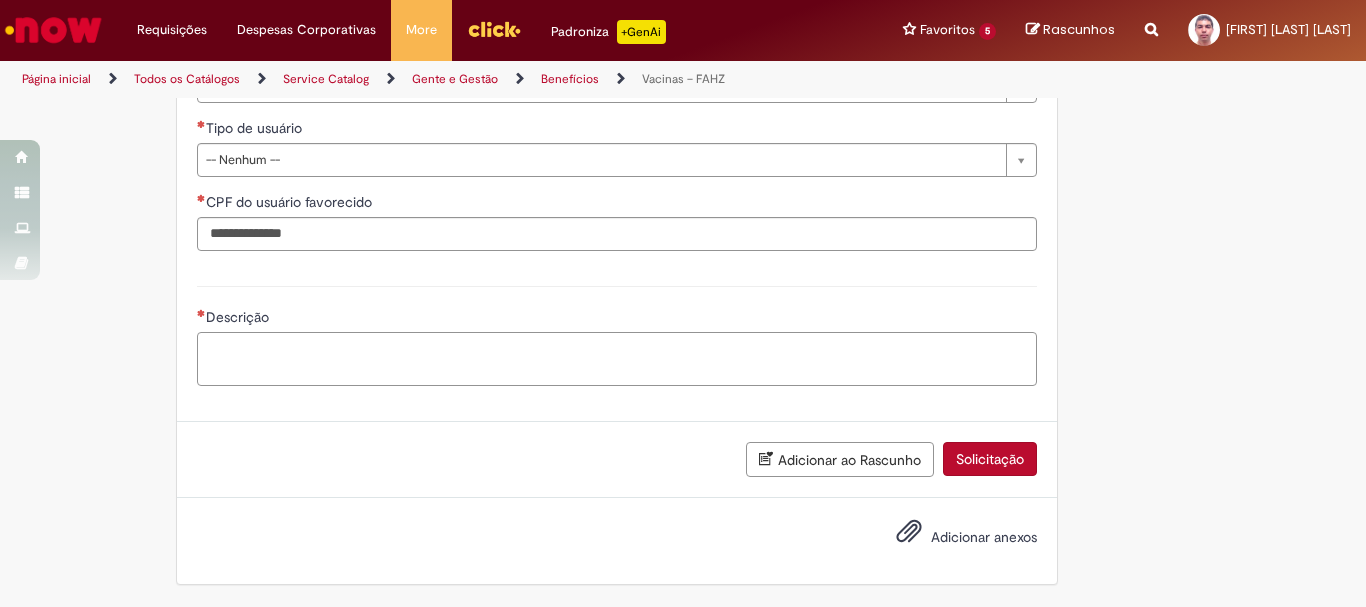 paste on "*********" 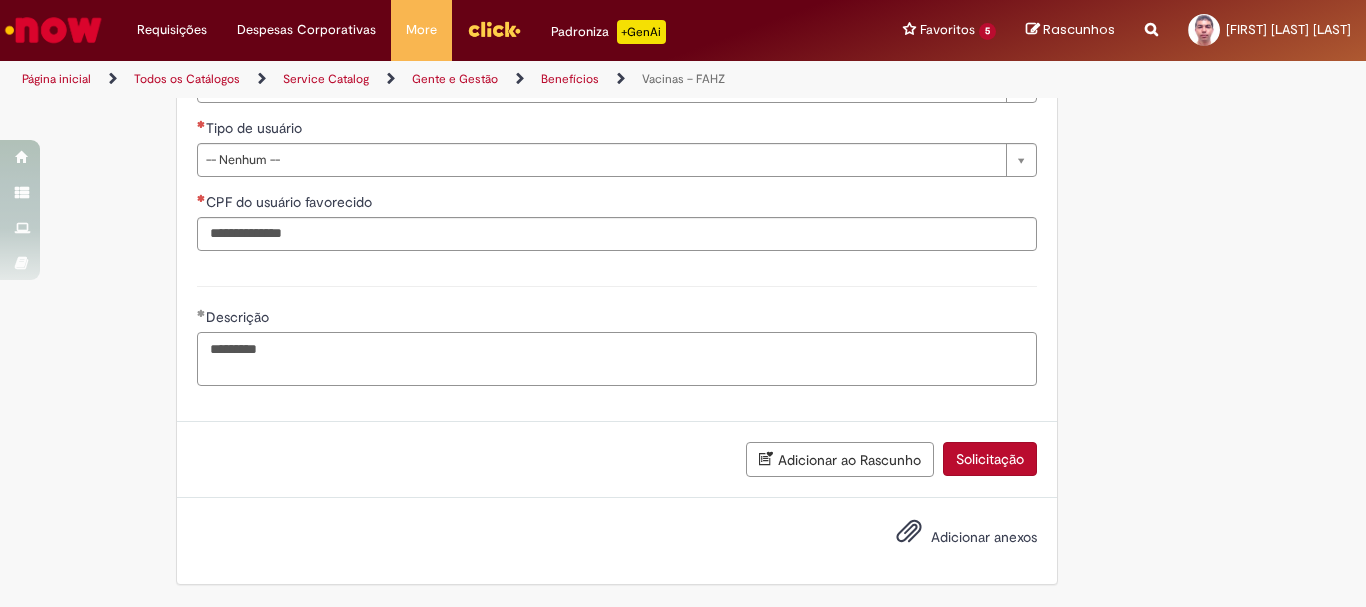 click on "*********" at bounding box center [617, 359] 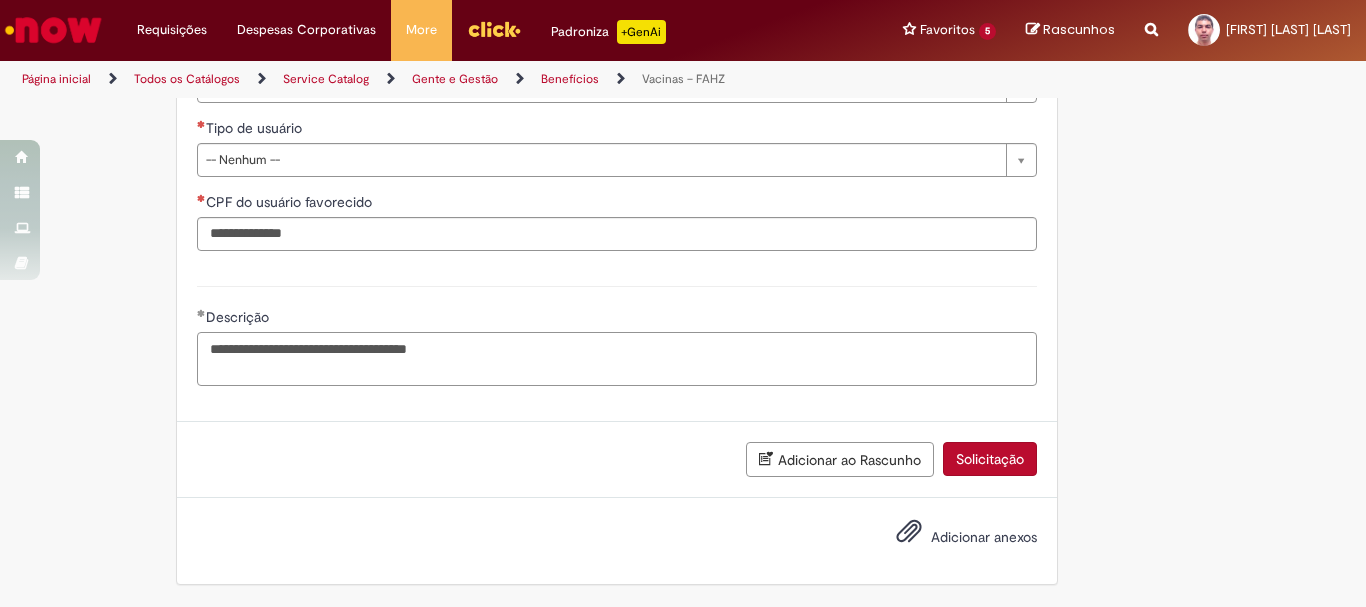 click on "**********" at bounding box center [617, 359] 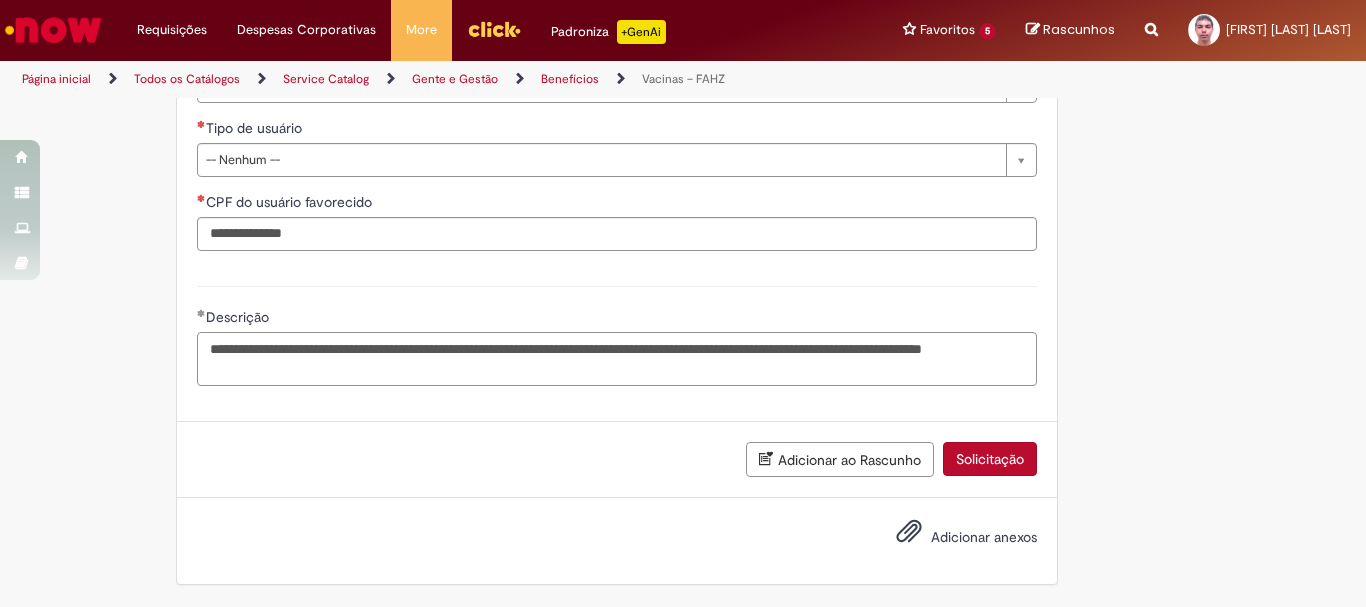scroll, scrollTop: 662, scrollLeft: 0, axis: vertical 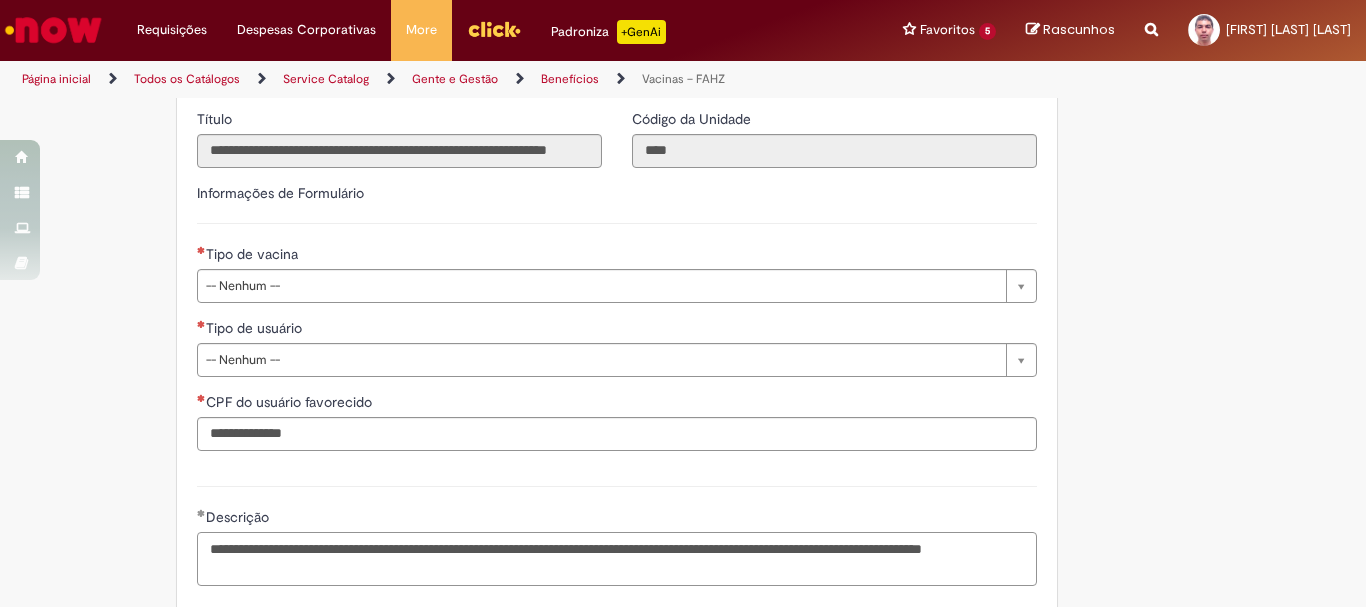 type on "**********" 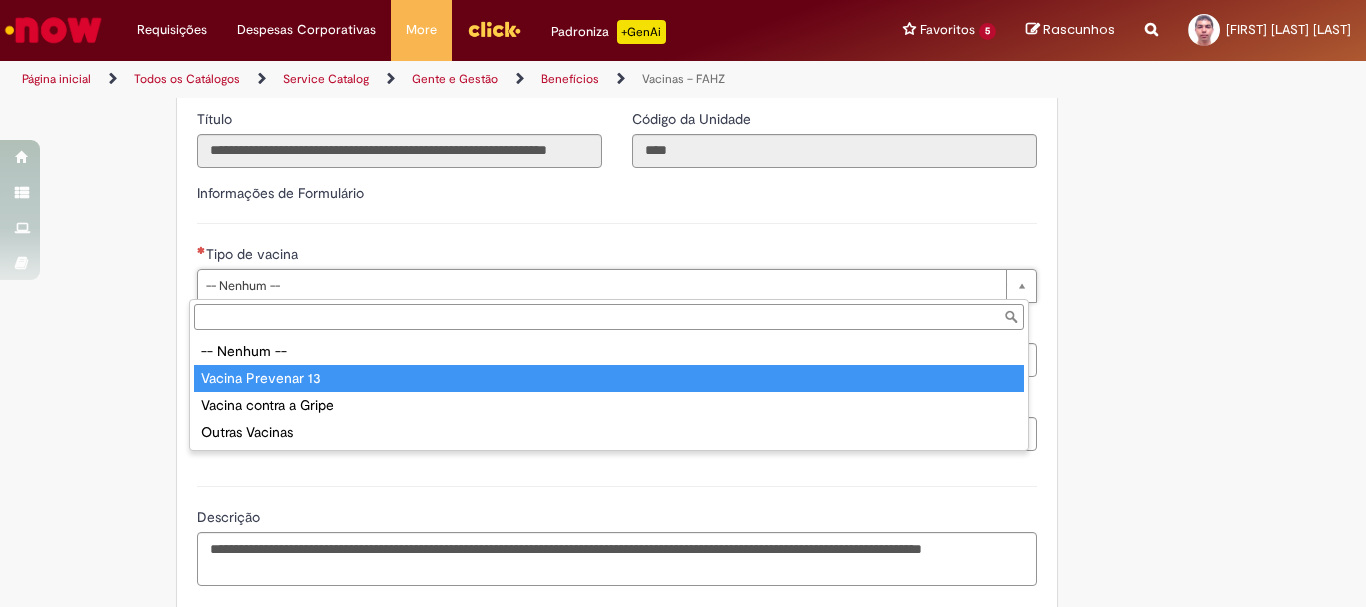 type on "**********" 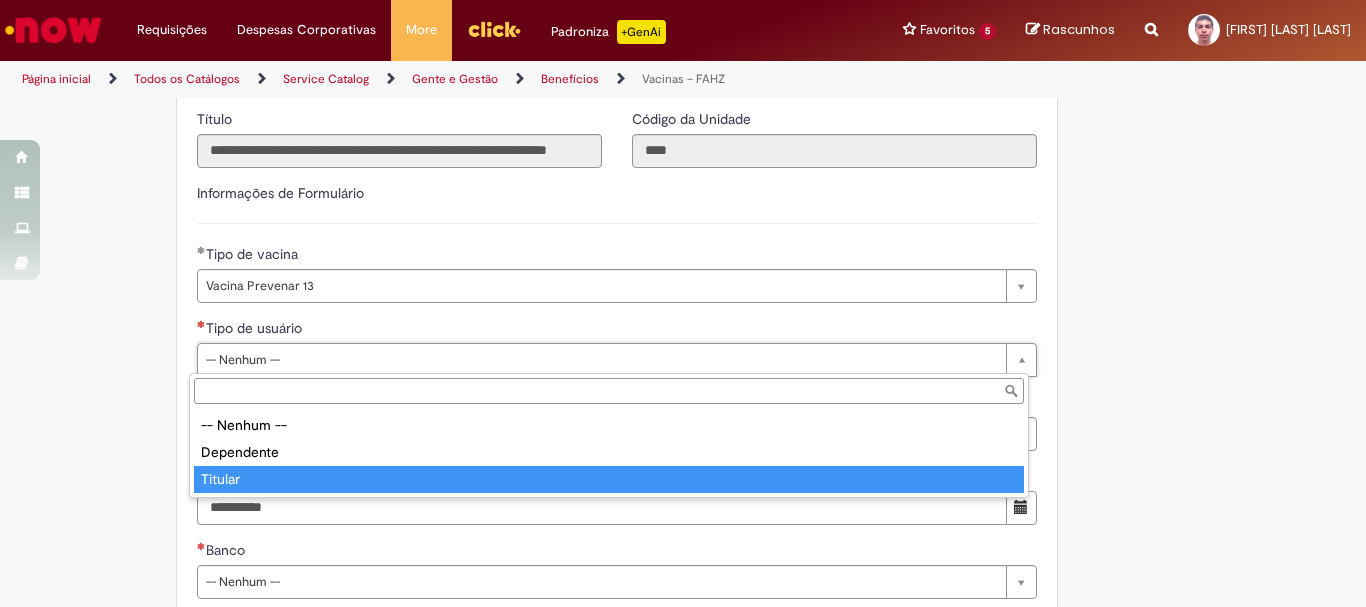 type on "*******" 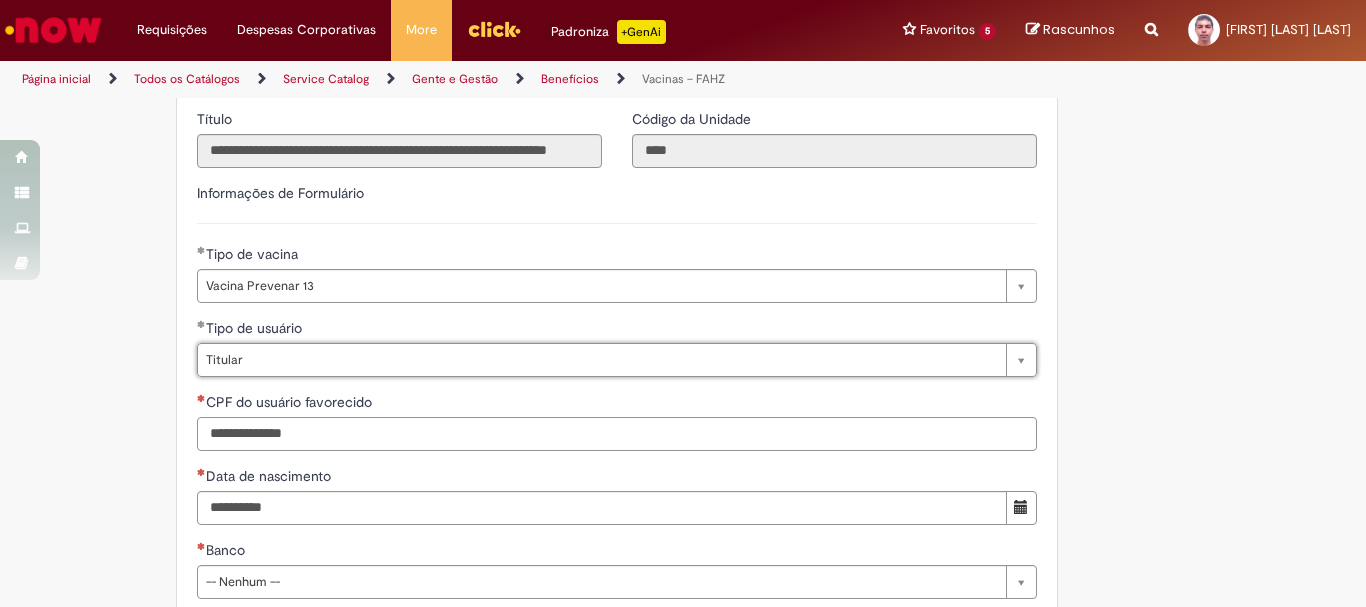 click on "CPF do usuário favorecido" at bounding box center [617, 434] 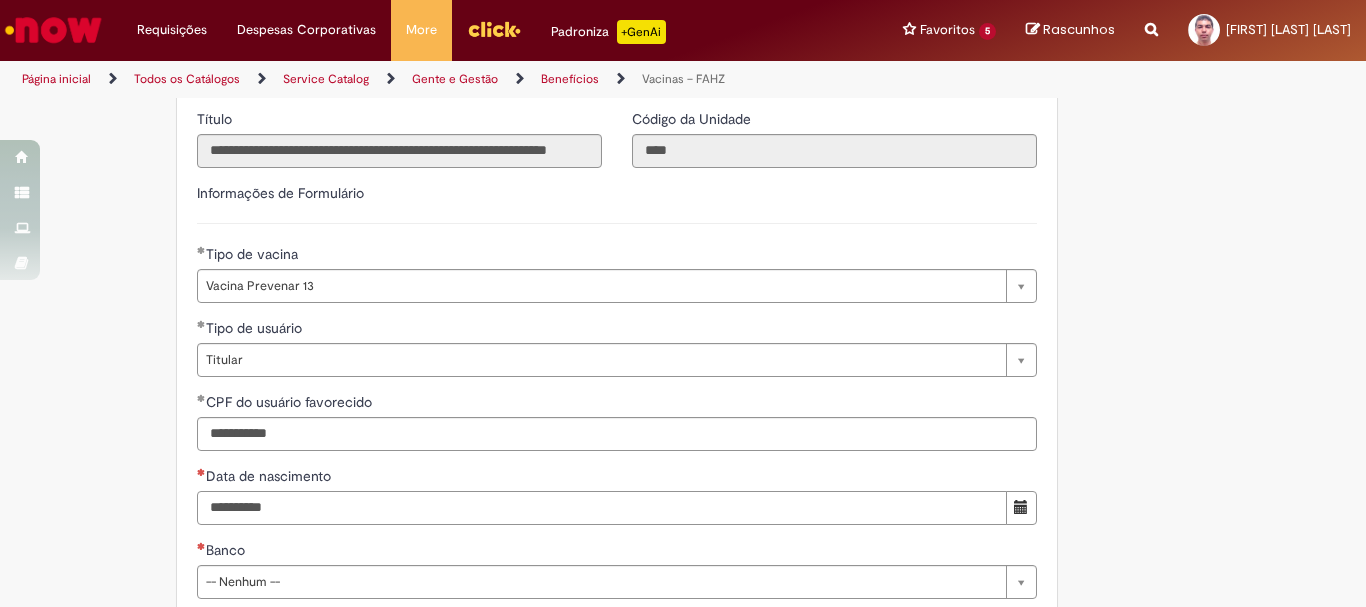 type on "**********" 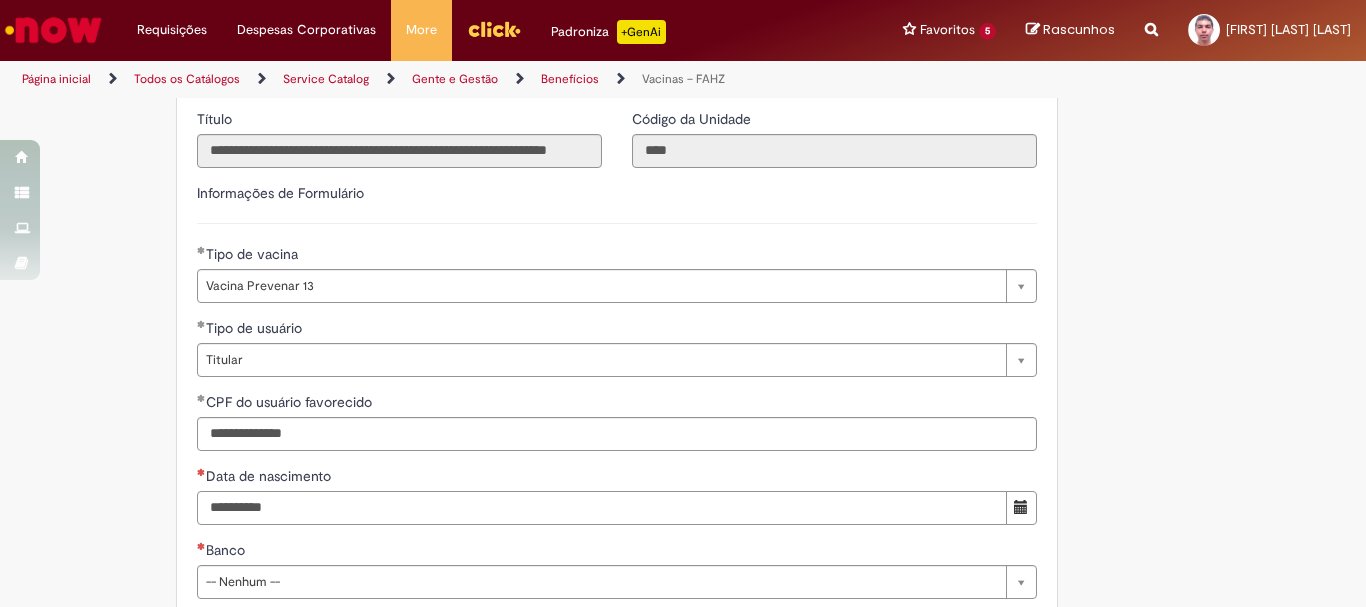 click on "Data de nascimento" at bounding box center (602, 508) 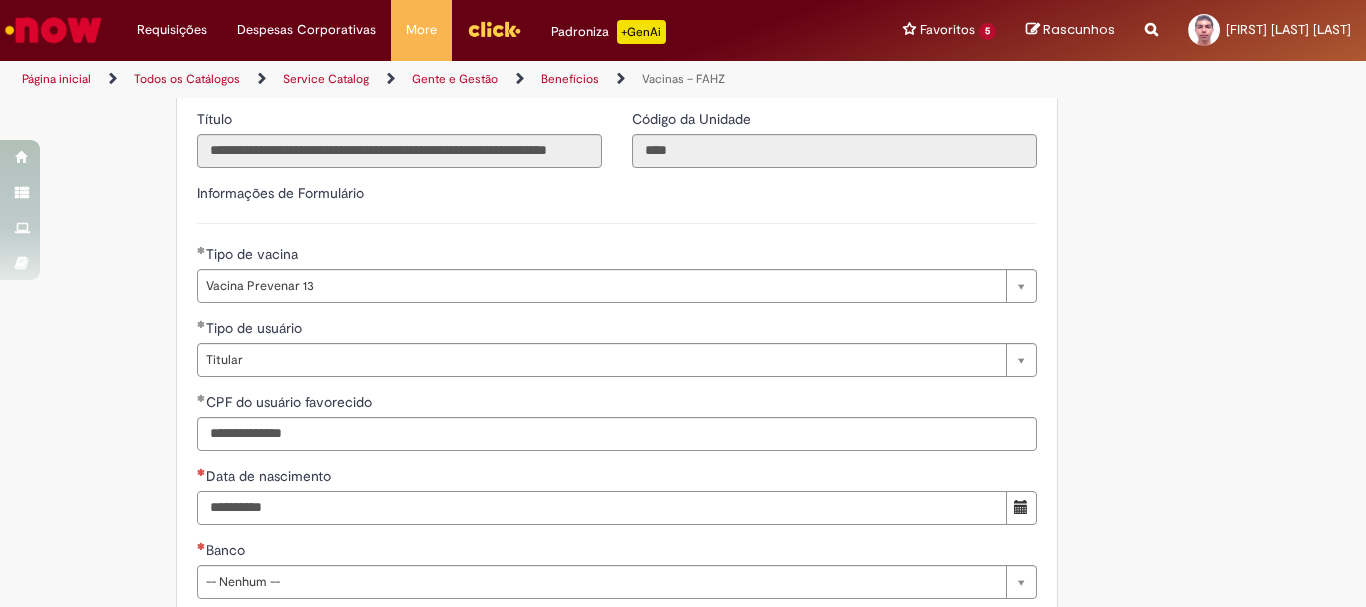 type on "**********" 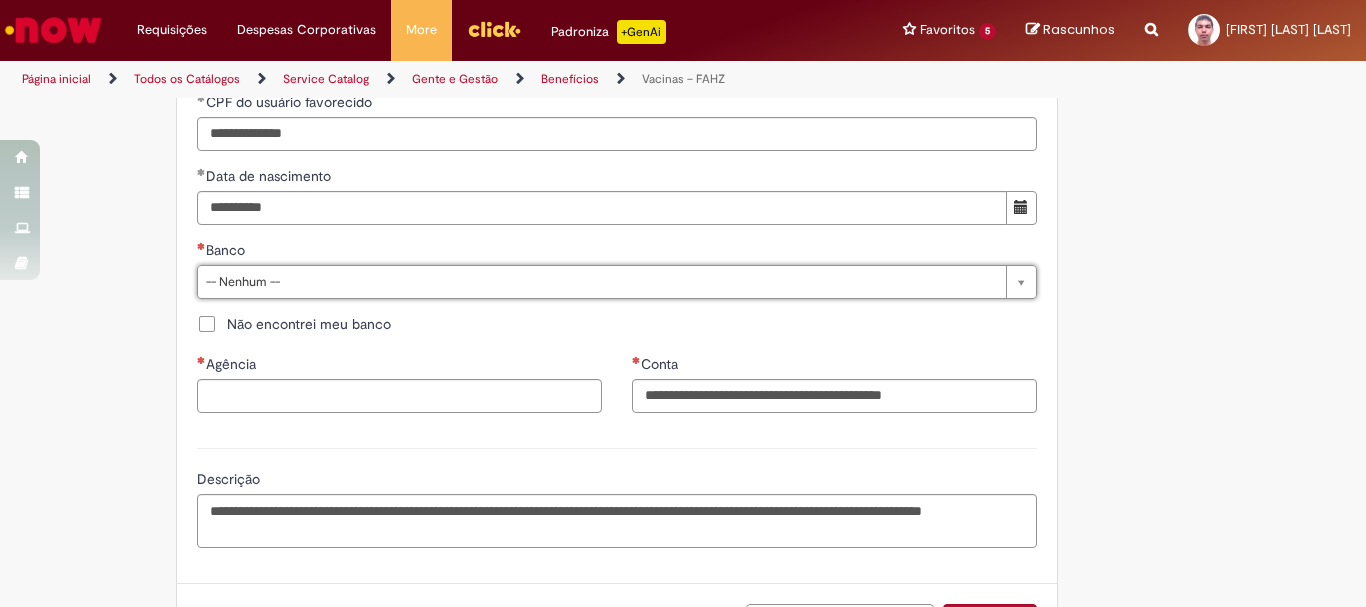 scroll, scrollTop: 1062, scrollLeft: 0, axis: vertical 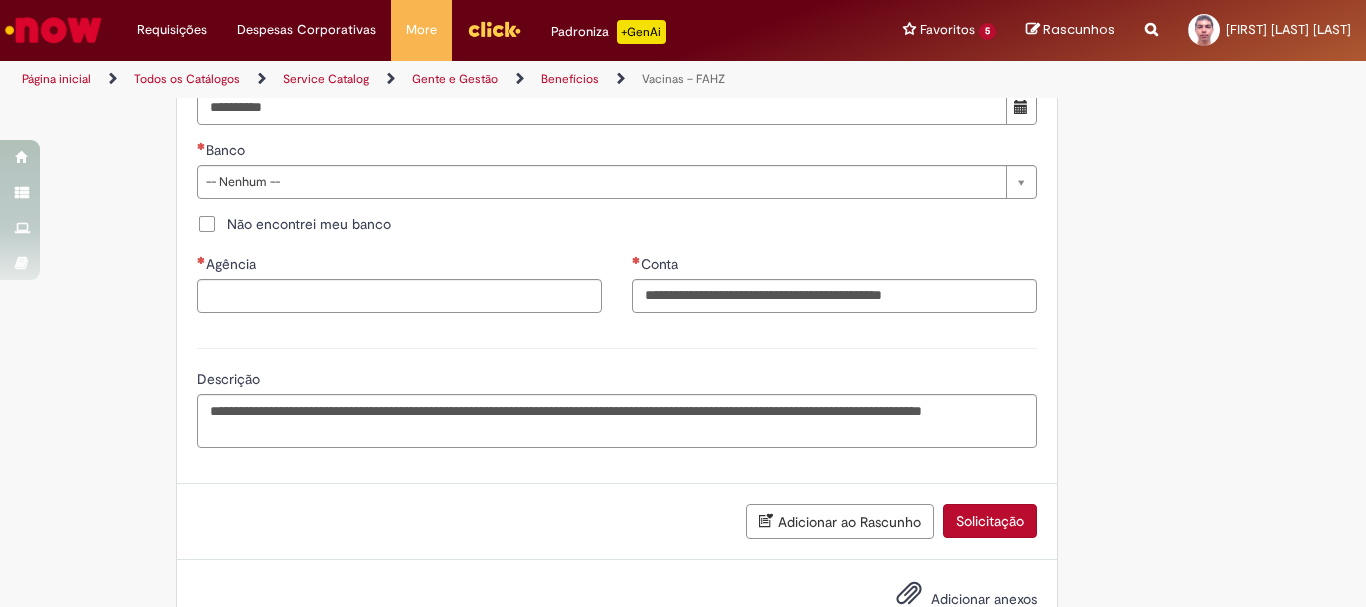 click on "Não encontrei meu banco" at bounding box center [309, 224] 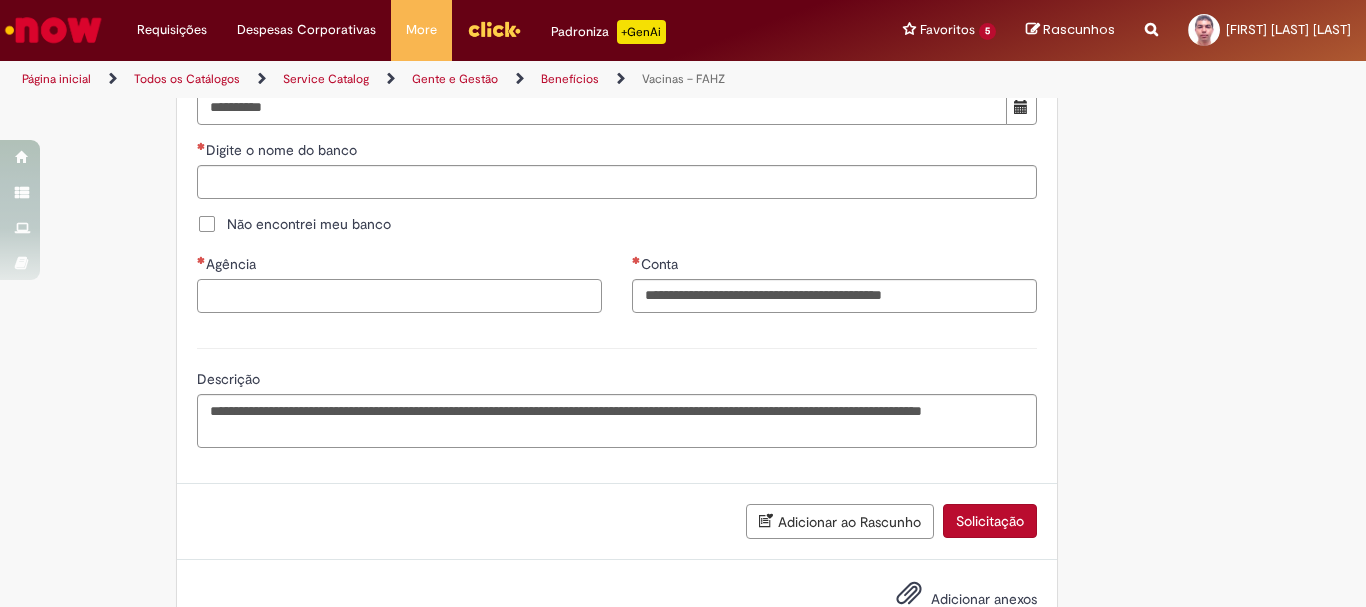 click on "Agência" at bounding box center [399, 296] 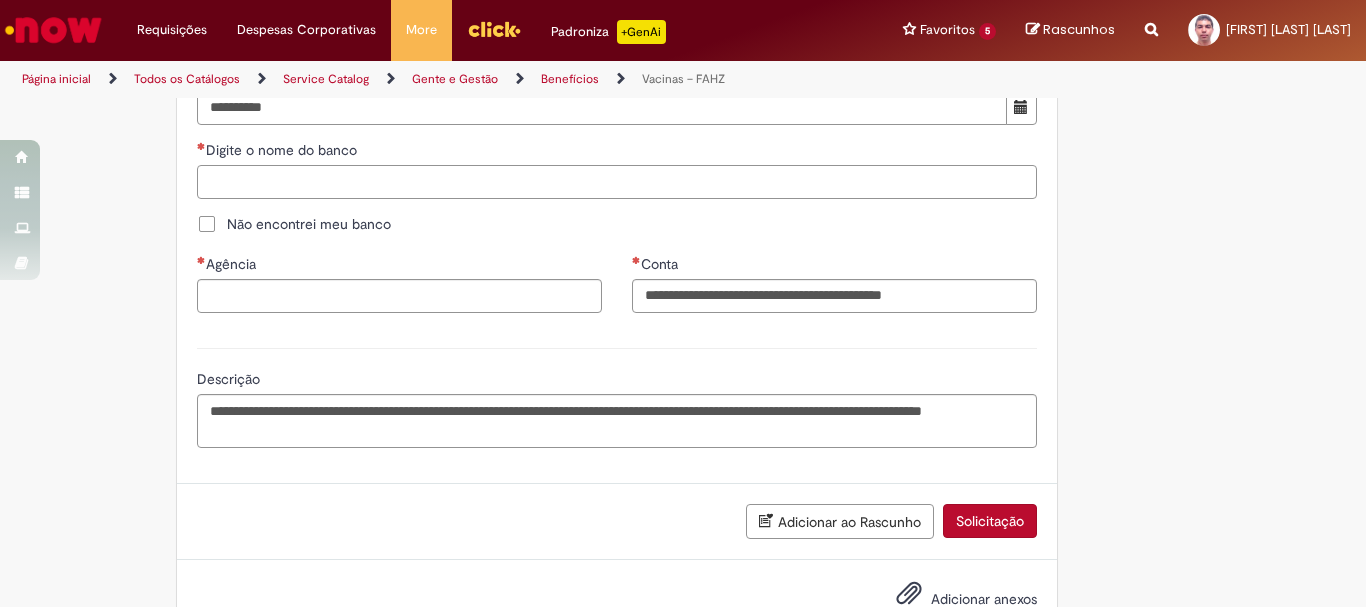 click on "Digite o nome do banco" at bounding box center (617, 182) 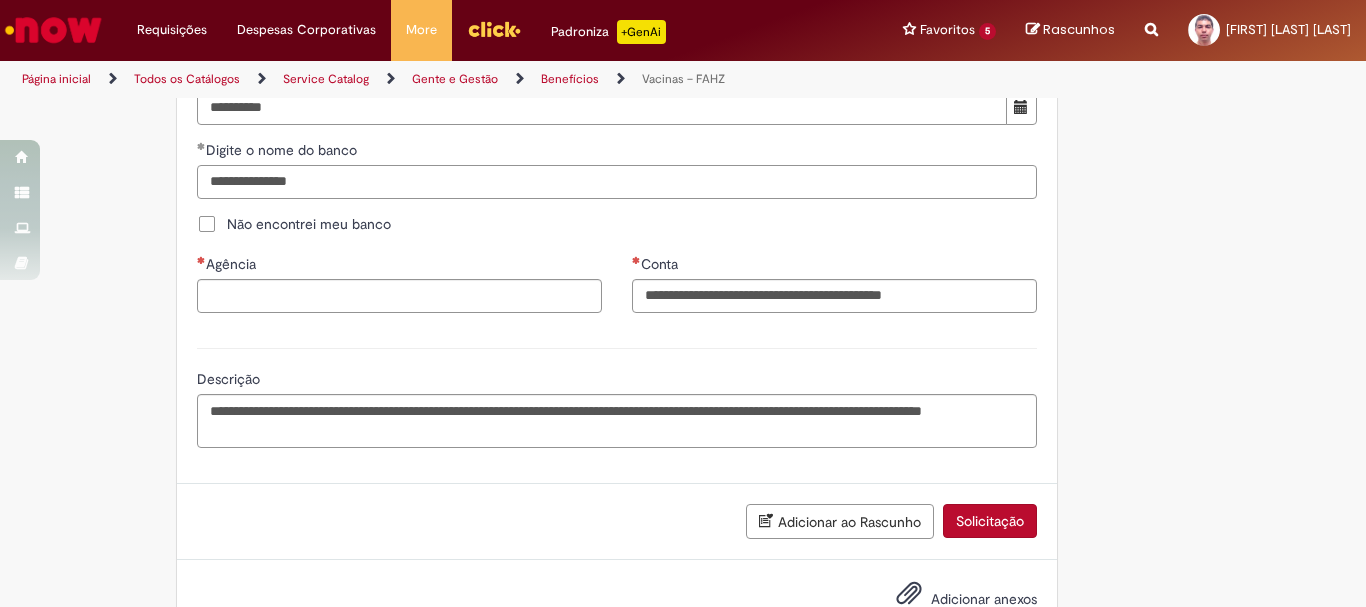type on "**********" 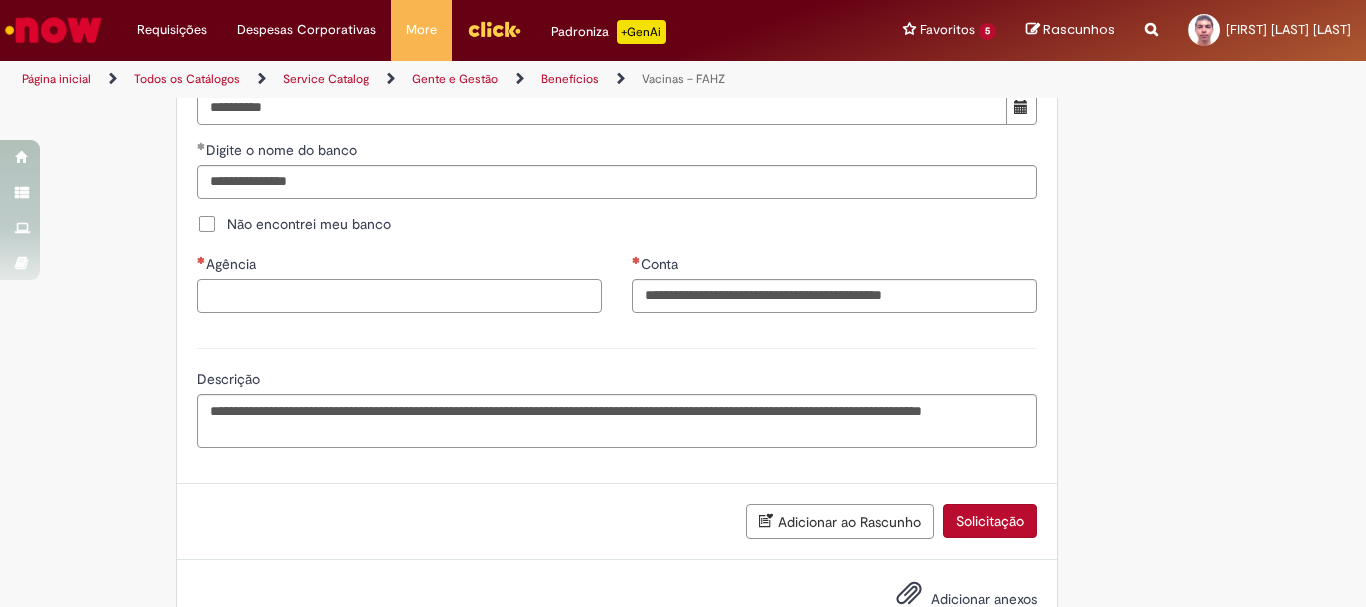 click on "Agência" at bounding box center [399, 296] 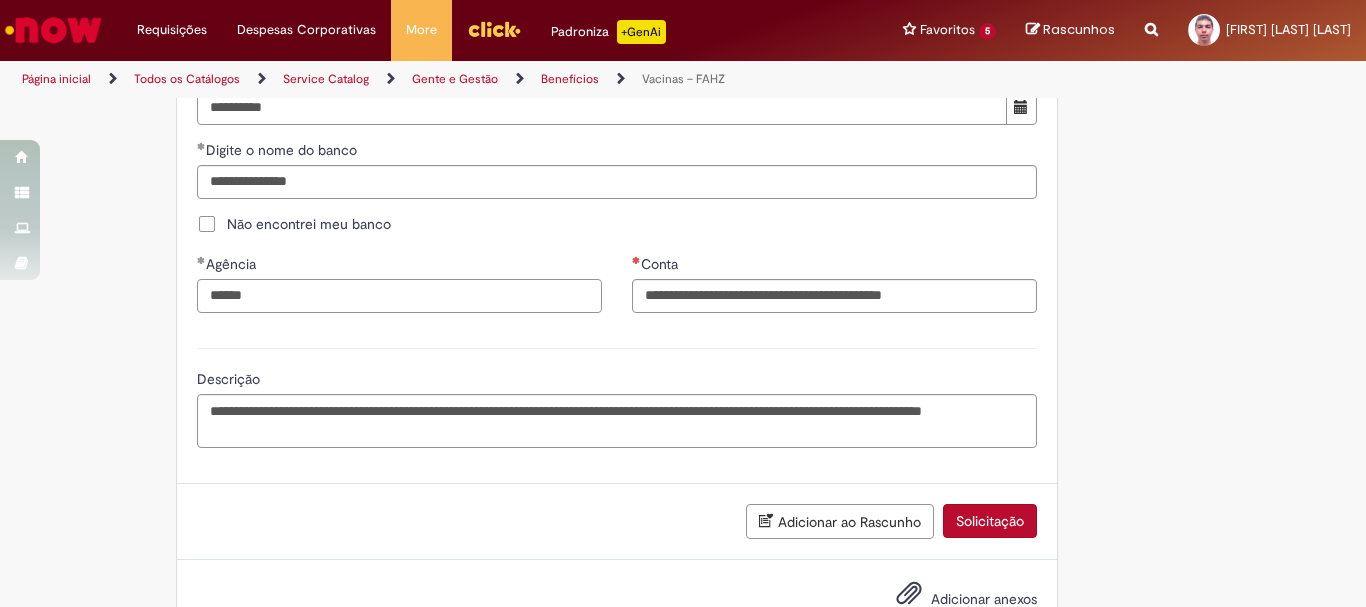 type on "******" 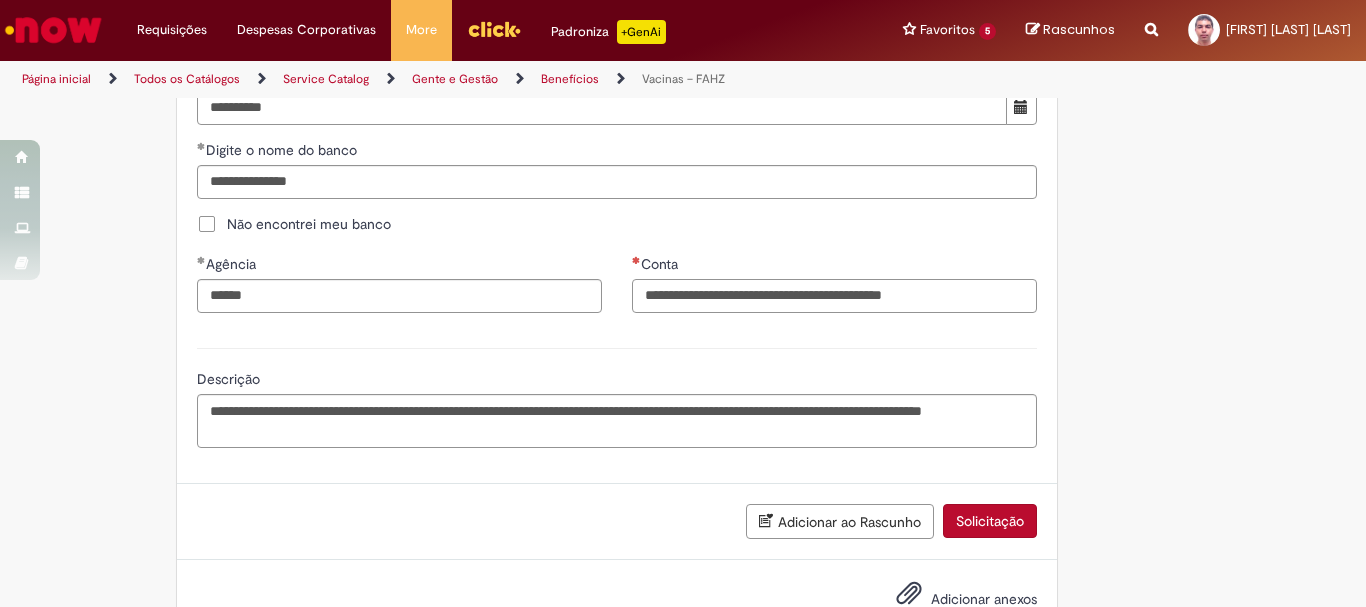 click on "Conta" at bounding box center [834, 296] 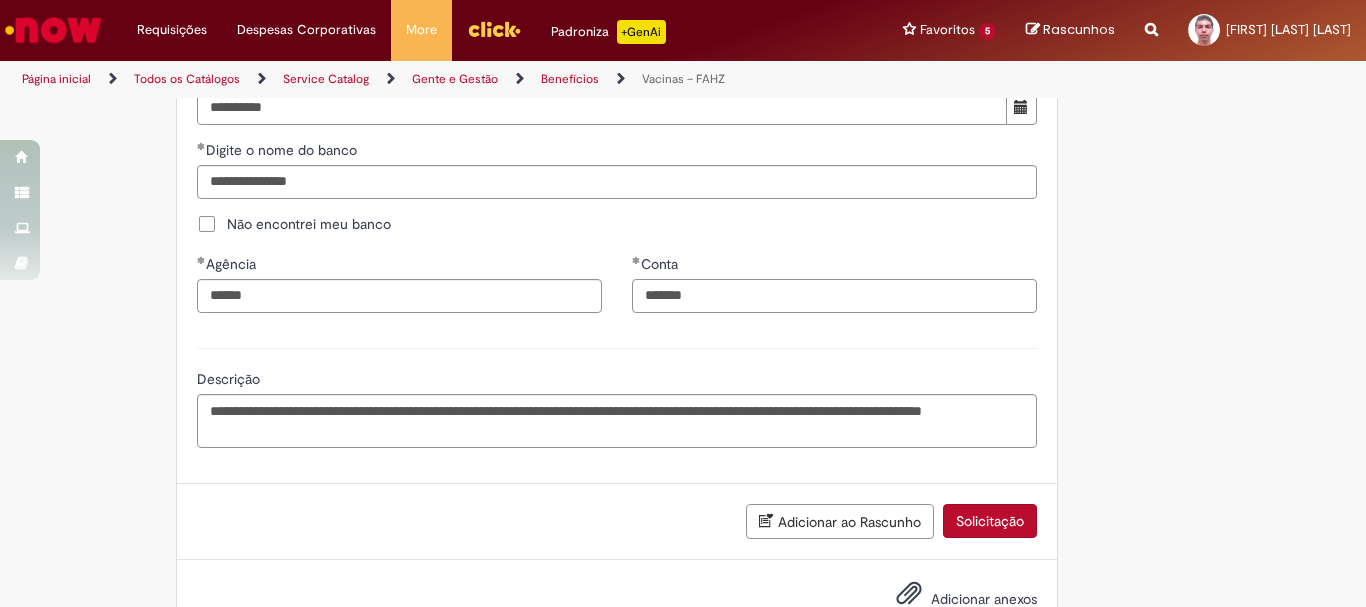 scroll, scrollTop: 1124, scrollLeft: 0, axis: vertical 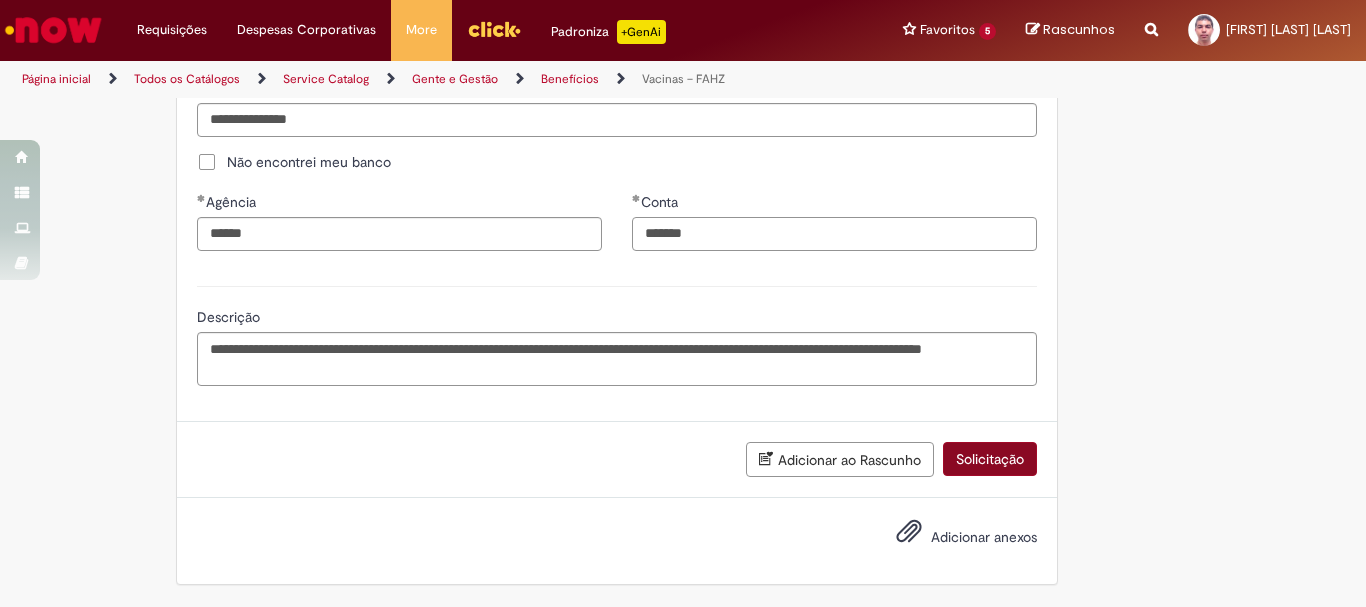 type on "*******" 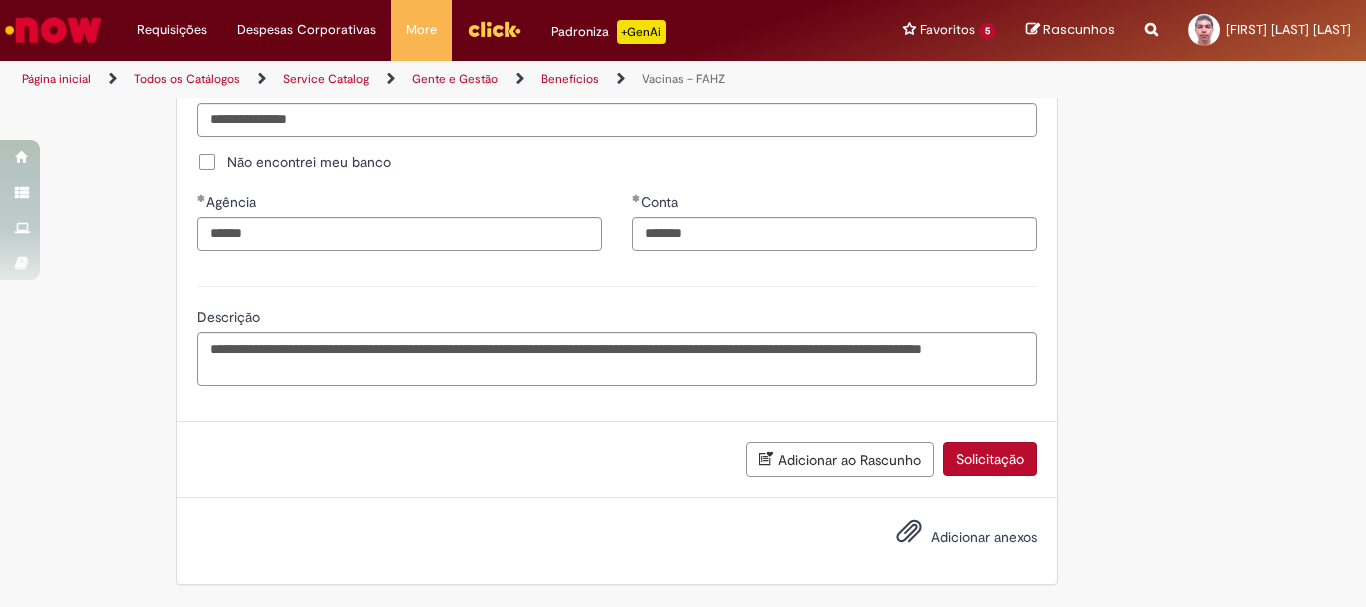 click on "Solicitação" at bounding box center (990, 459) 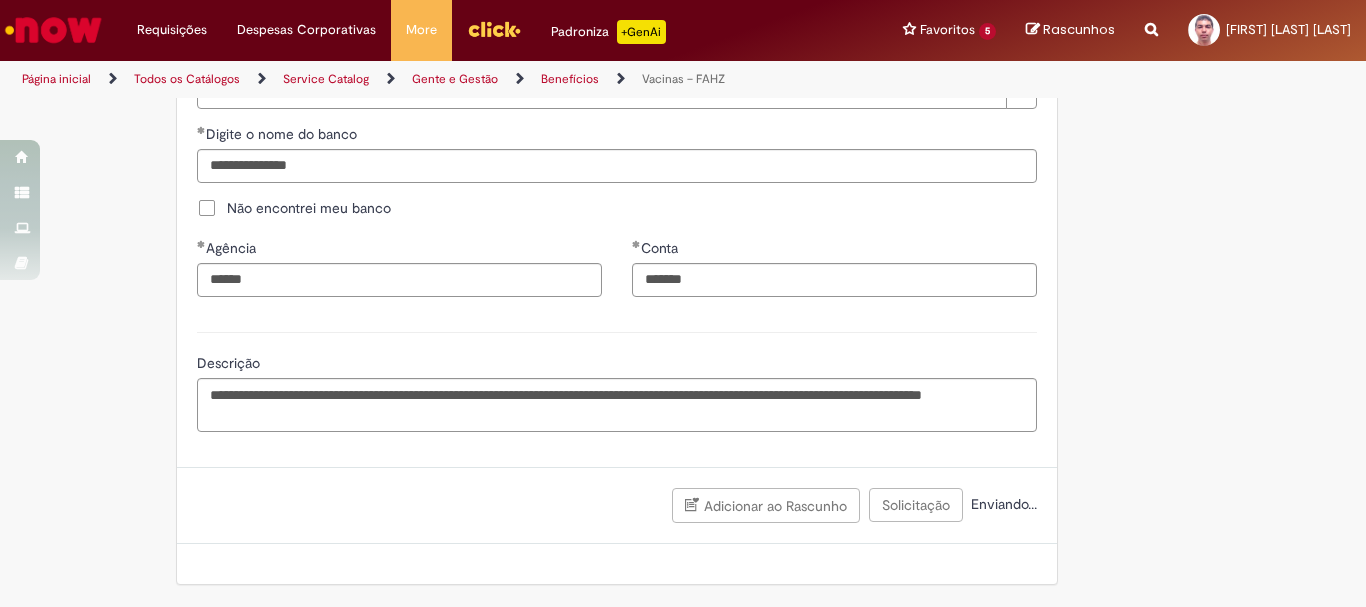scroll, scrollTop: 1078, scrollLeft: 0, axis: vertical 